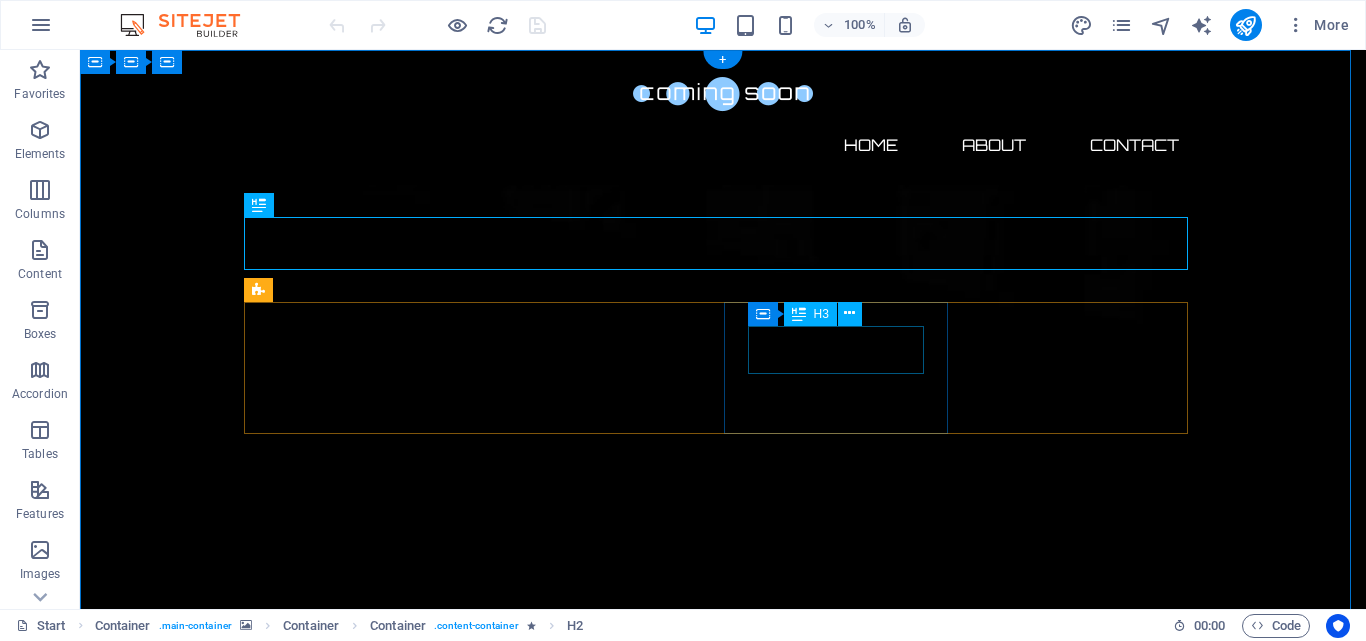 scroll, scrollTop: 0, scrollLeft: 0, axis: both 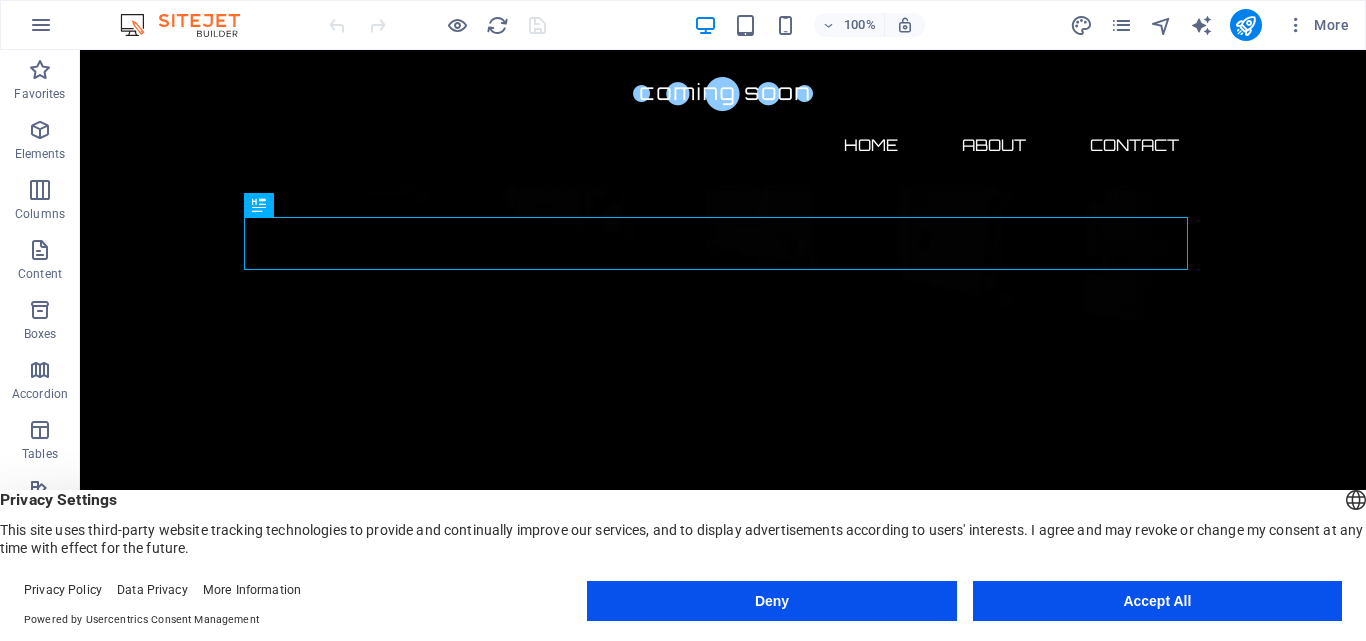 click on "Accept All" at bounding box center (1157, 601) 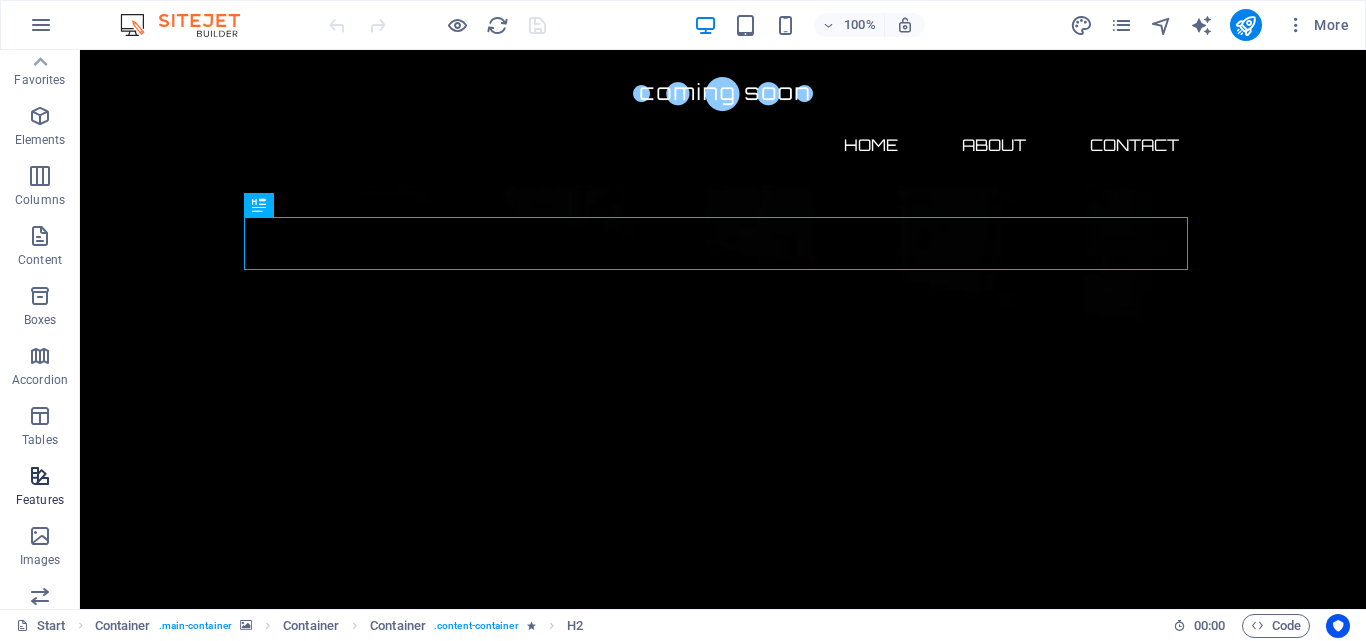 scroll, scrollTop: 0, scrollLeft: 0, axis: both 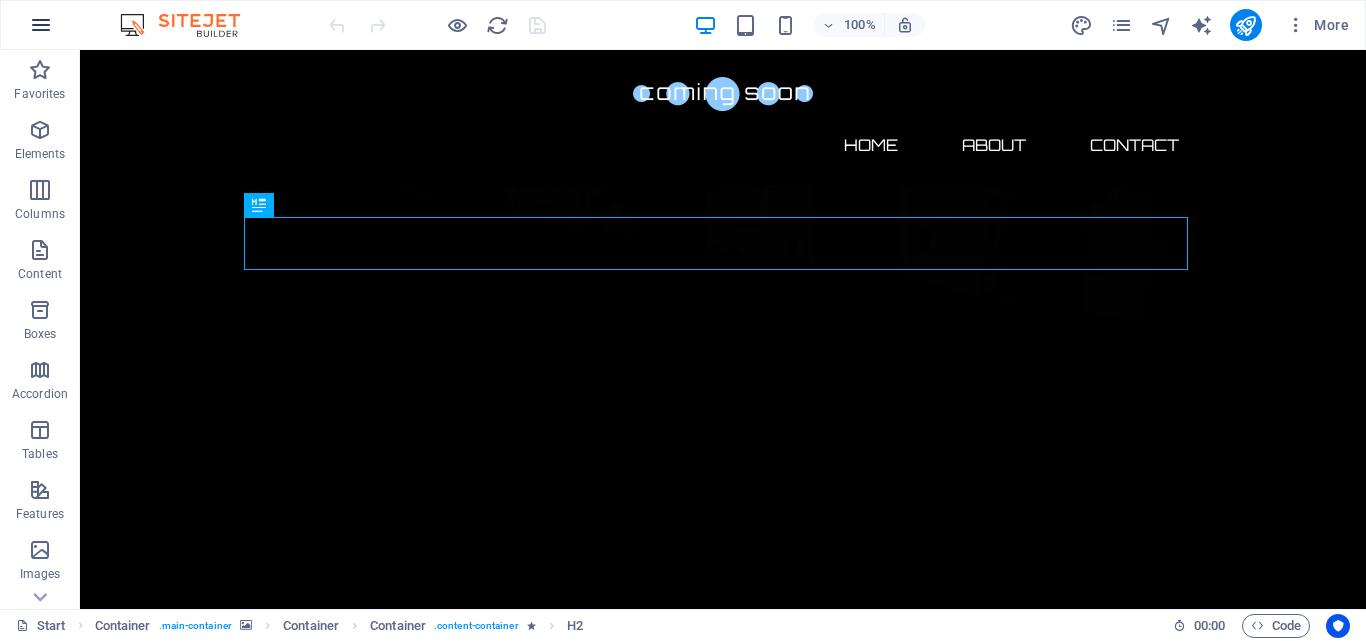 click at bounding box center (41, 25) 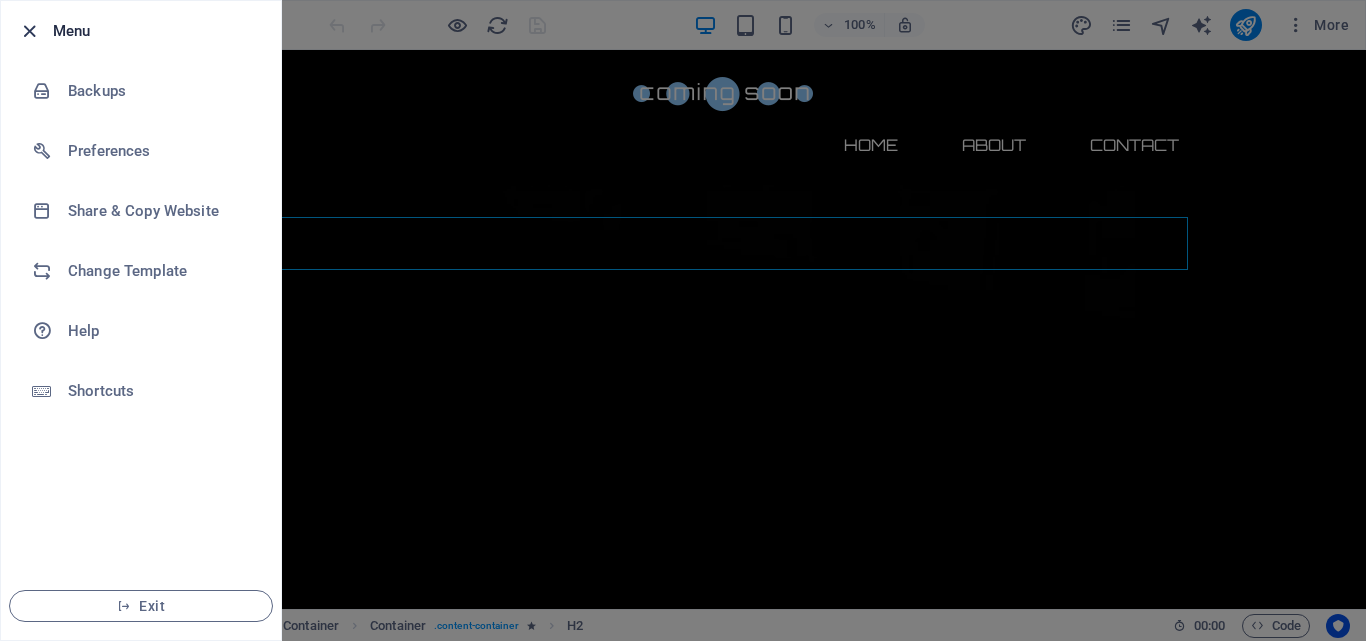 click at bounding box center [29, 31] 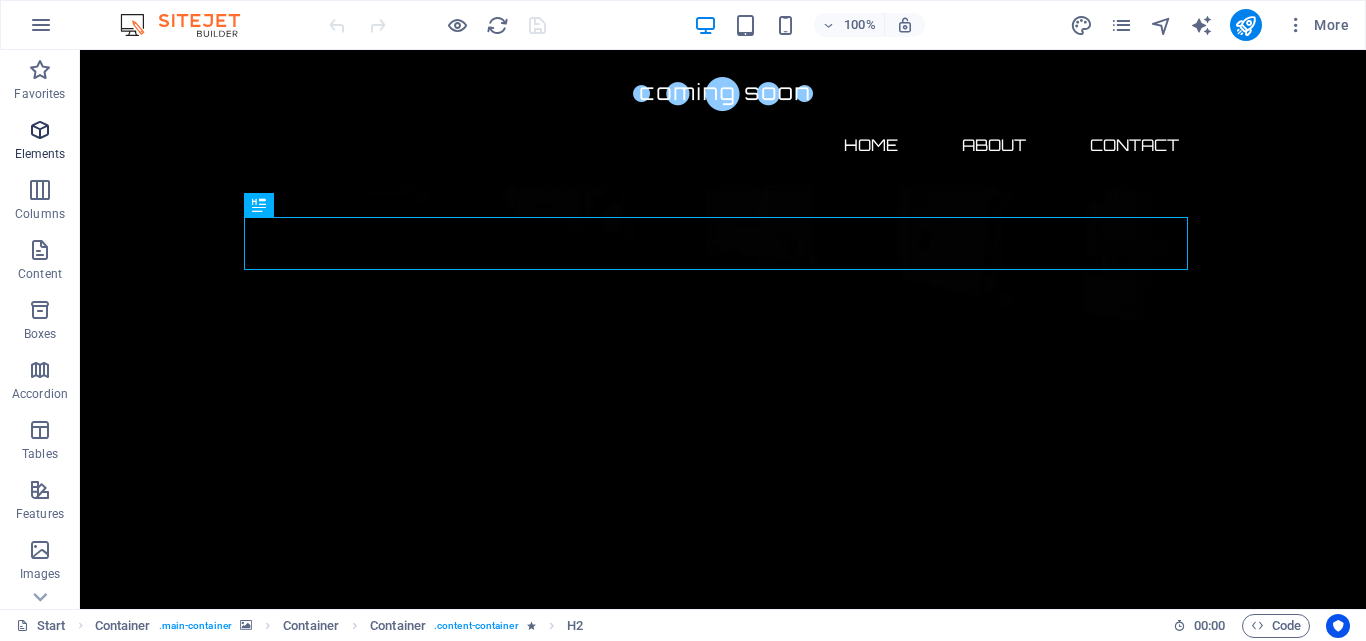 click at bounding box center [40, 130] 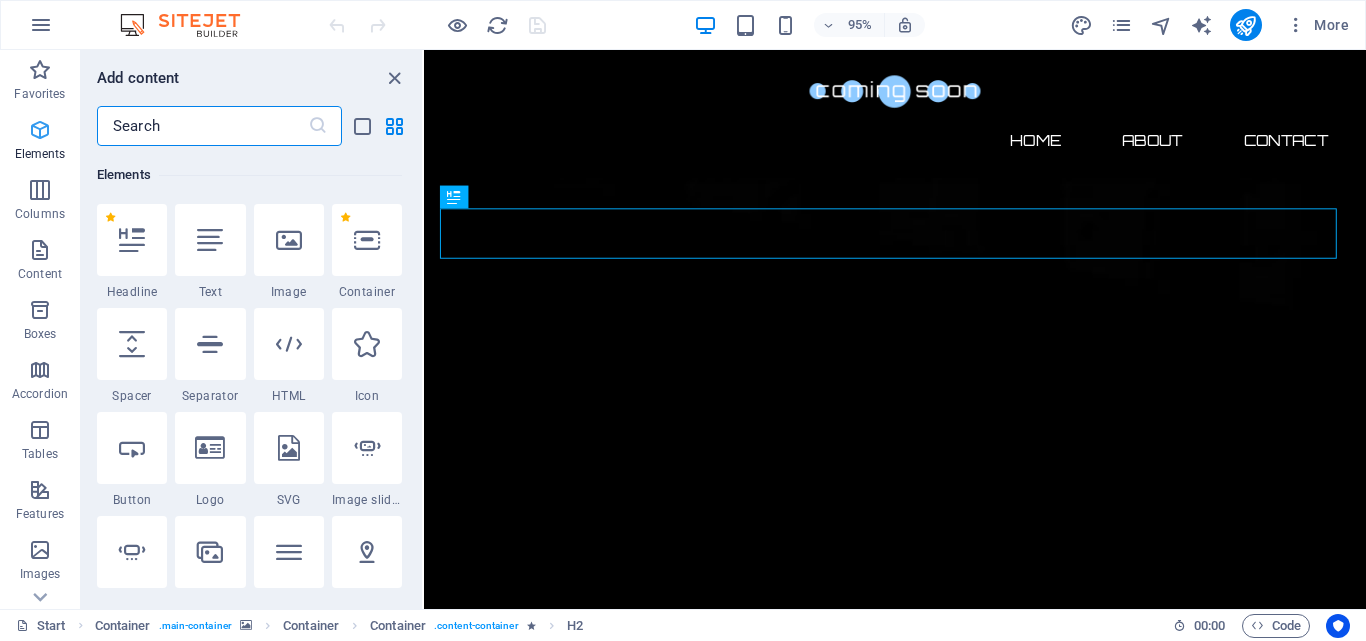 scroll, scrollTop: 213, scrollLeft: 0, axis: vertical 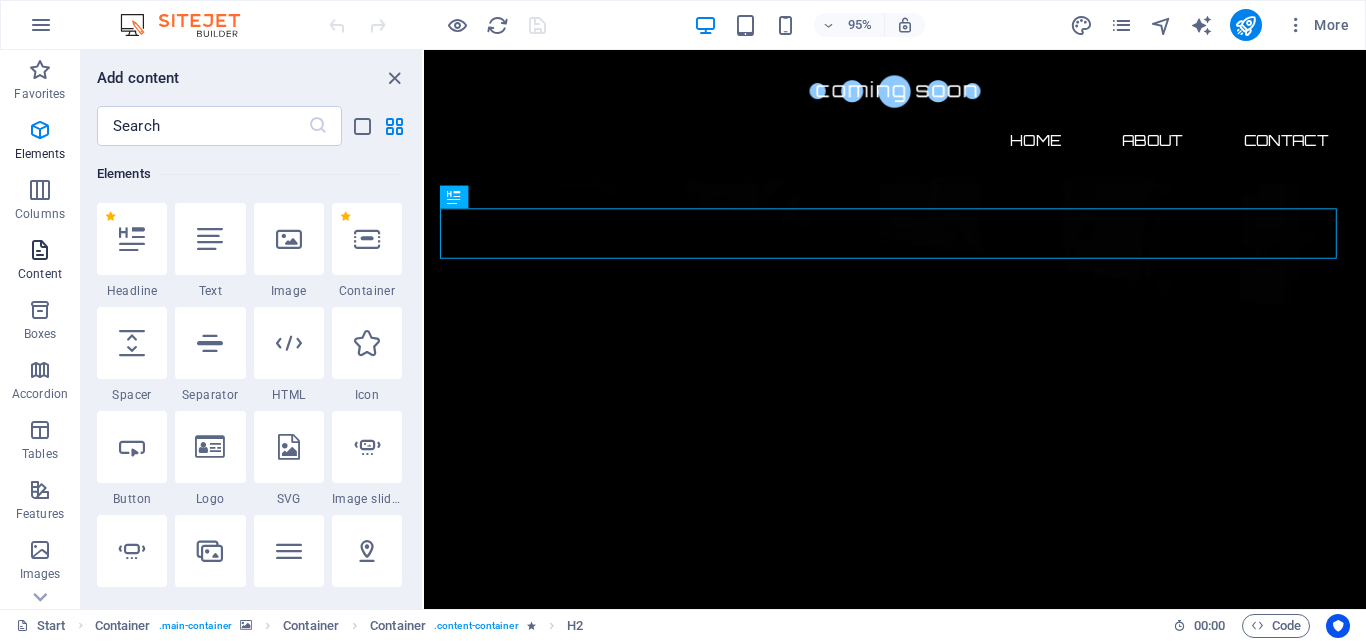 click on "Content" at bounding box center (40, 274) 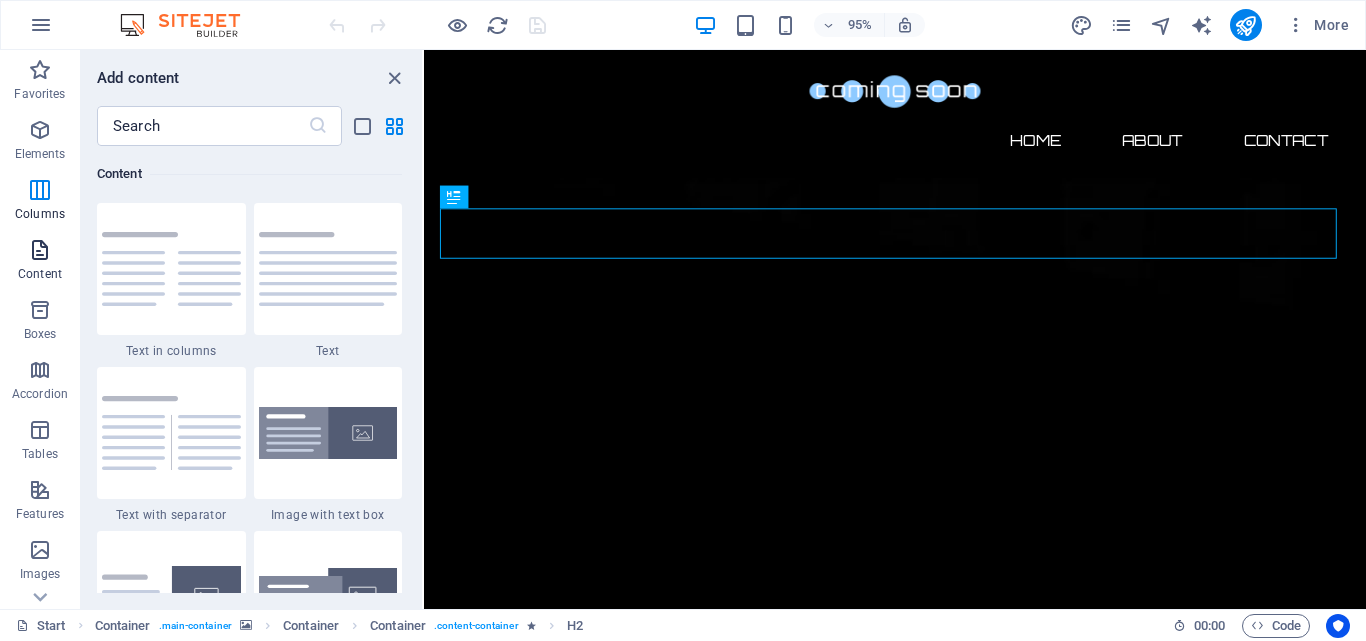 scroll, scrollTop: 3499, scrollLeft: 0, axis: vertical 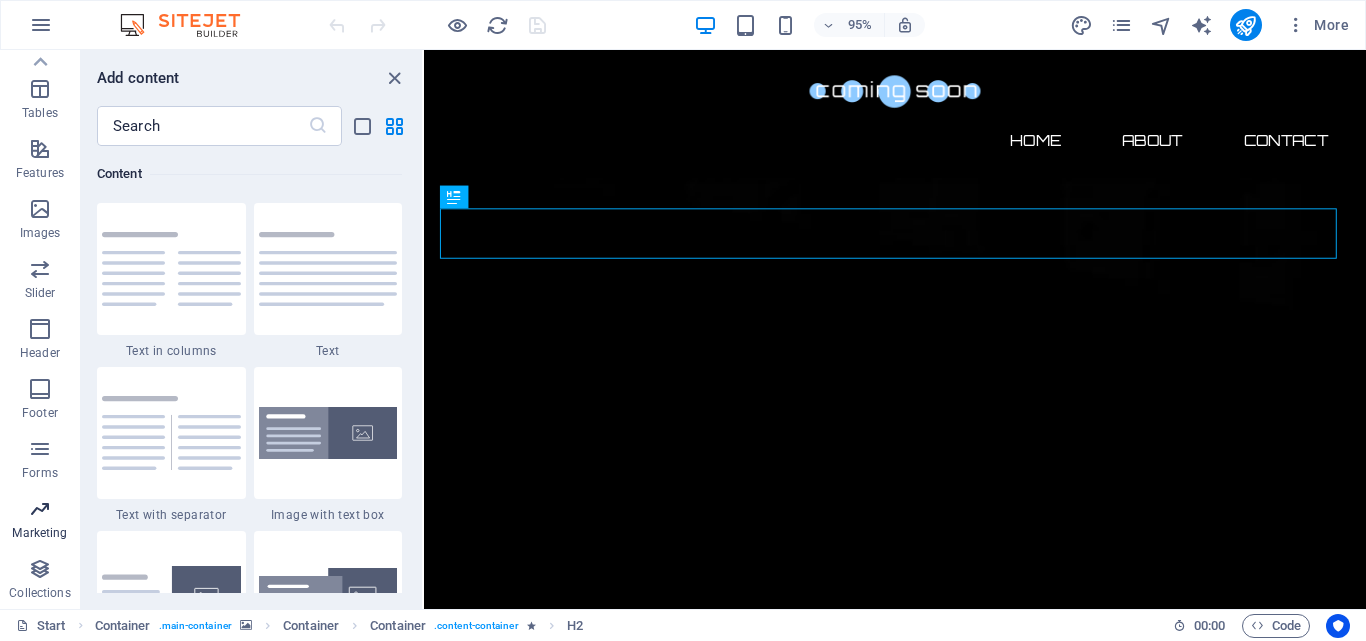 click at bounding box center [40, 509] 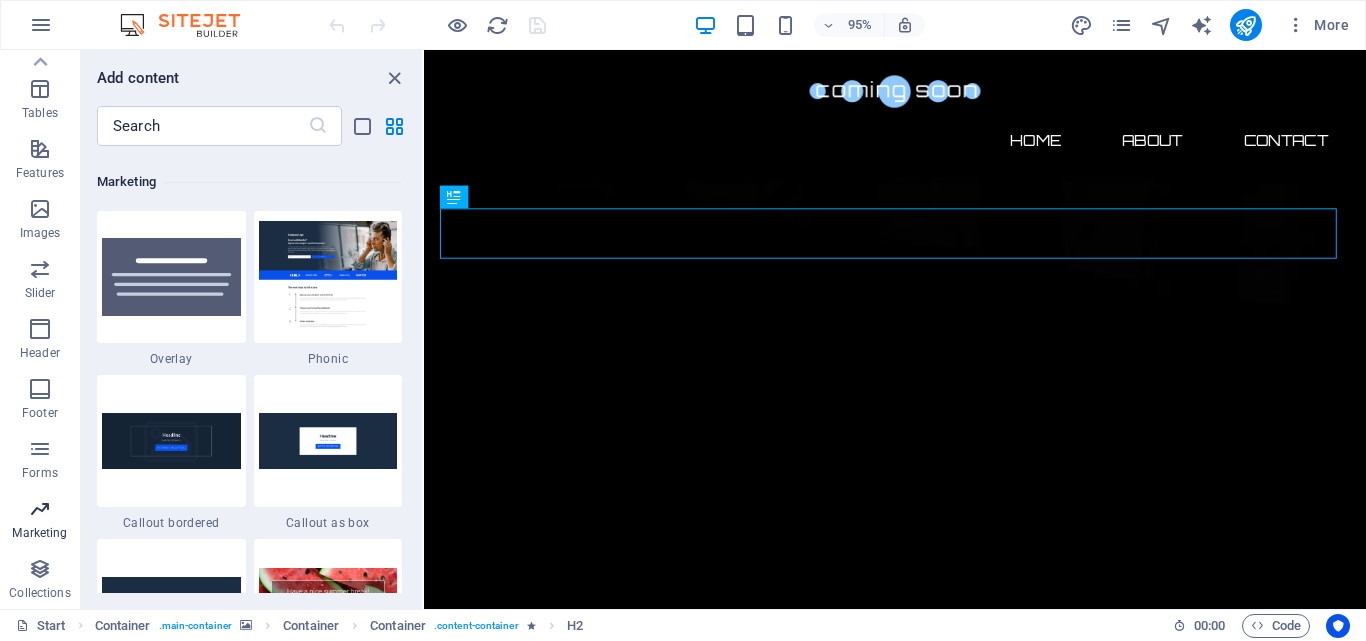scroll, scrollTop: 16289, scrollLeft: 0, axis: vertical 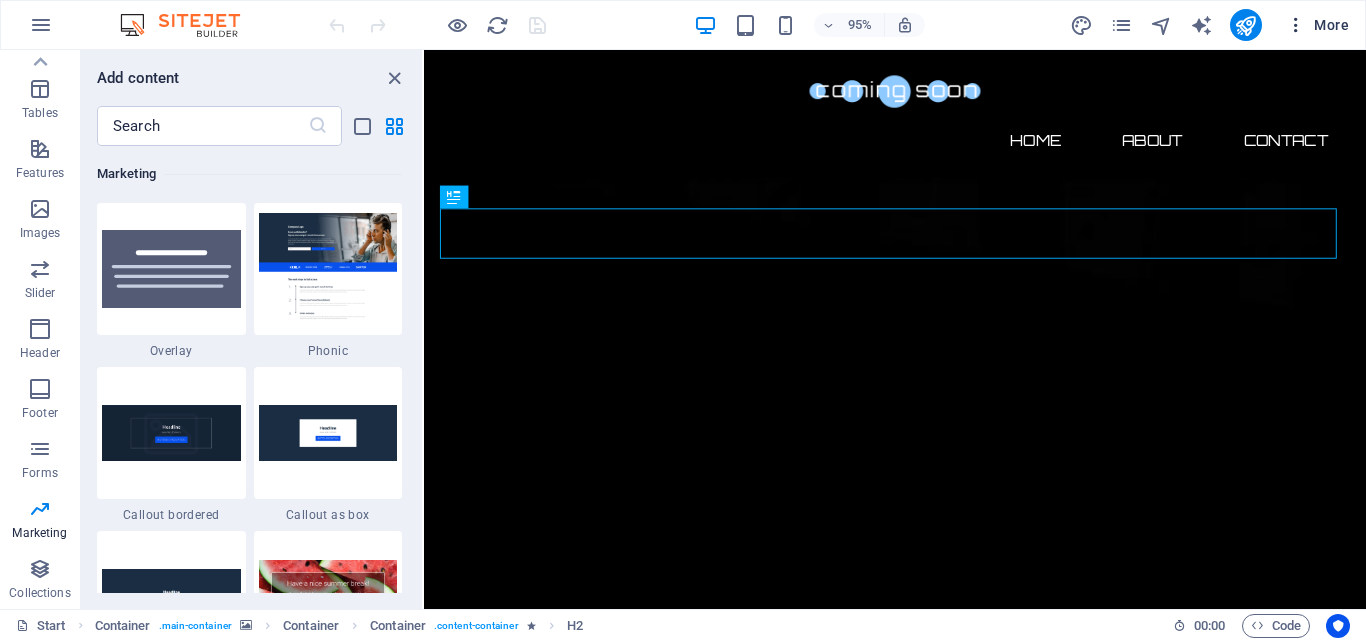click at bounding box center (1296, 25) 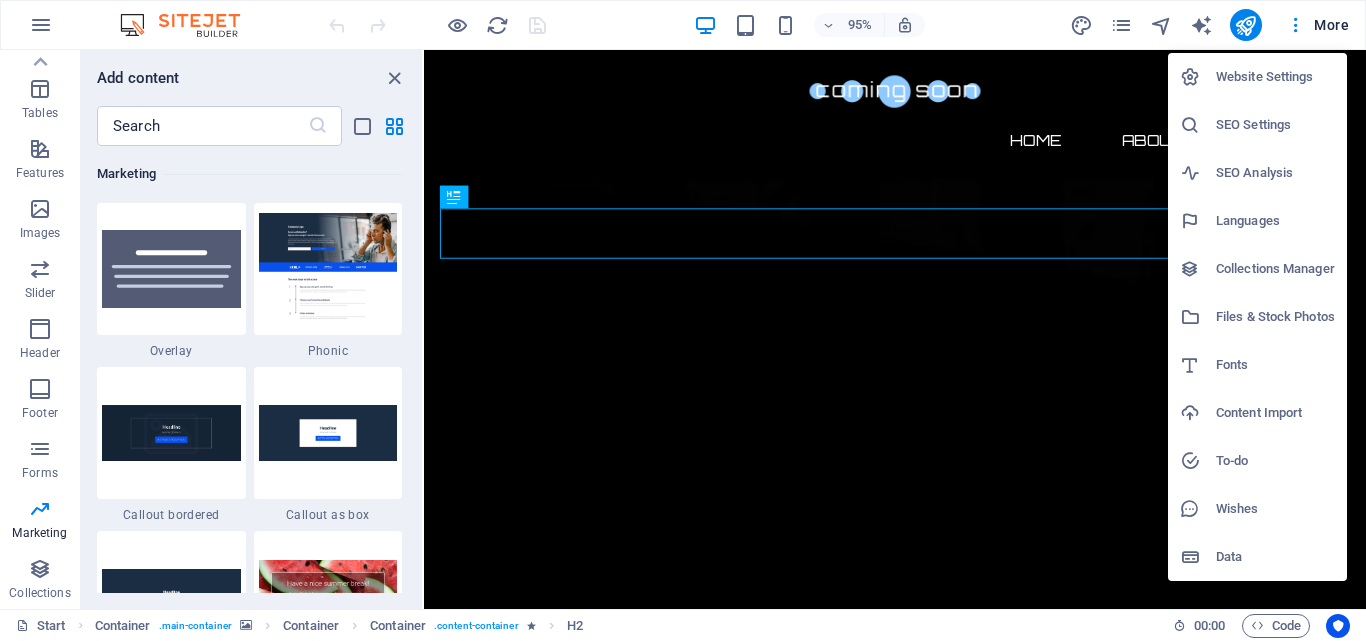 click on "Website Settings" at bounding box center [1275, 77] 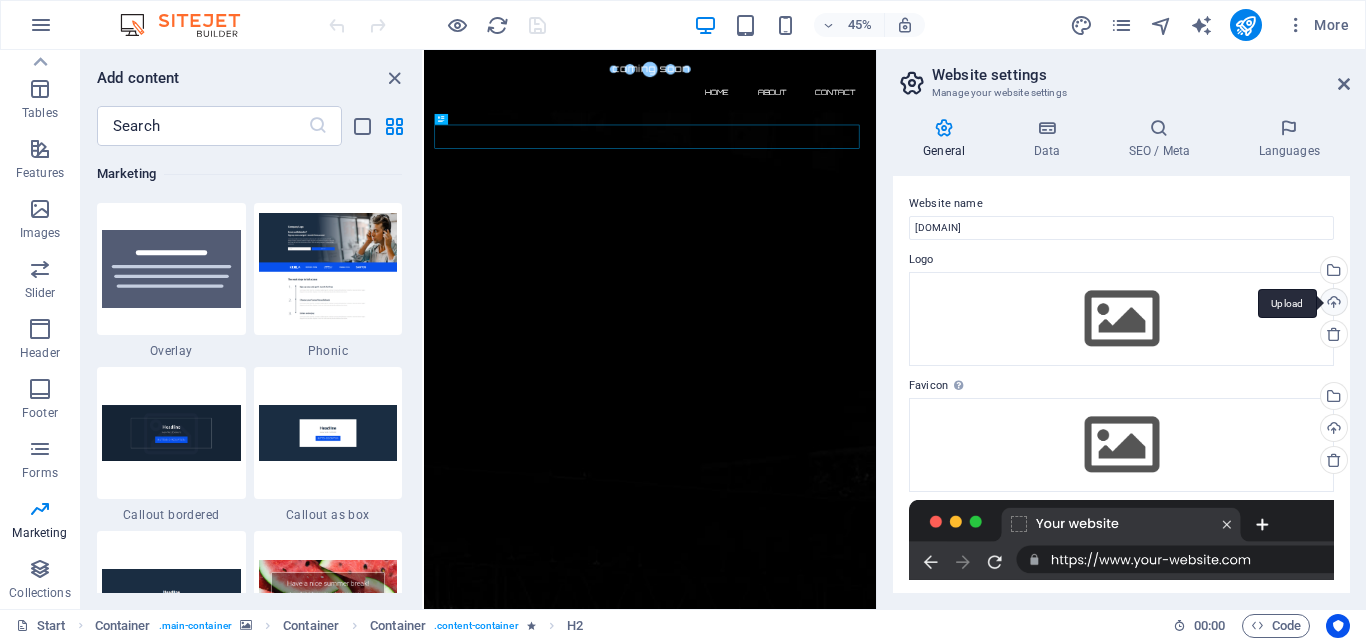 click on "Upload" at bounding box center [1332, 304] 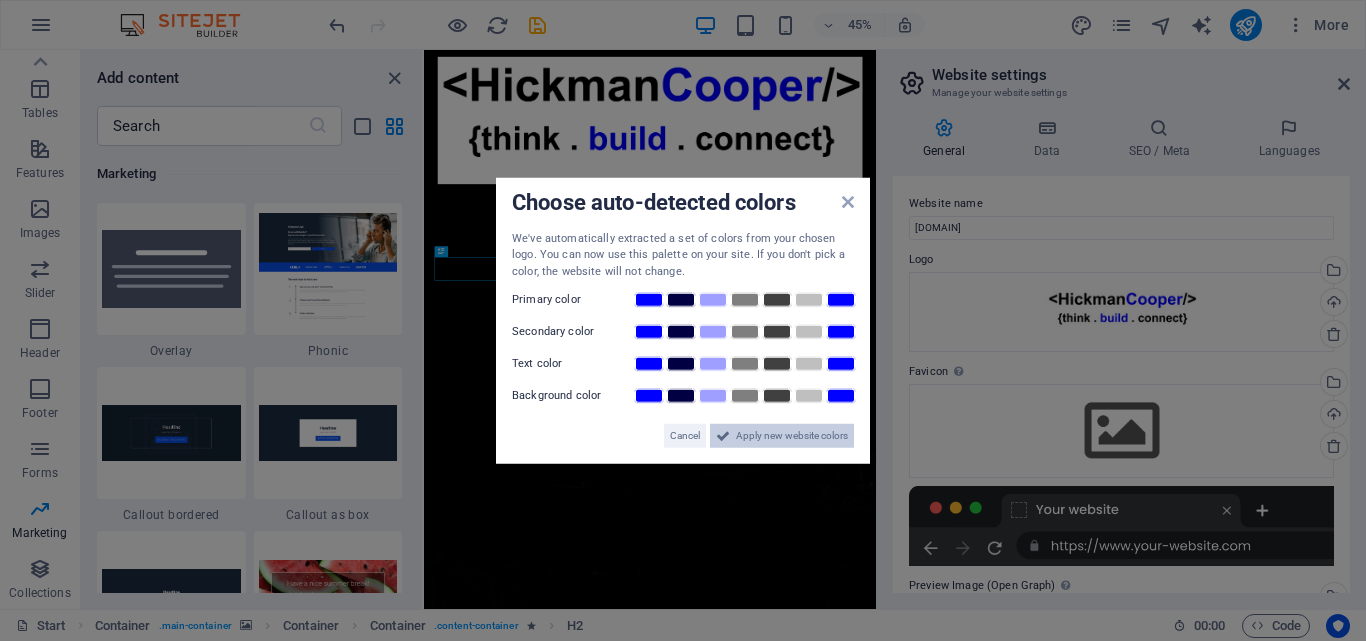 click on "Apply new website colors" at bounding box center (792, 436) 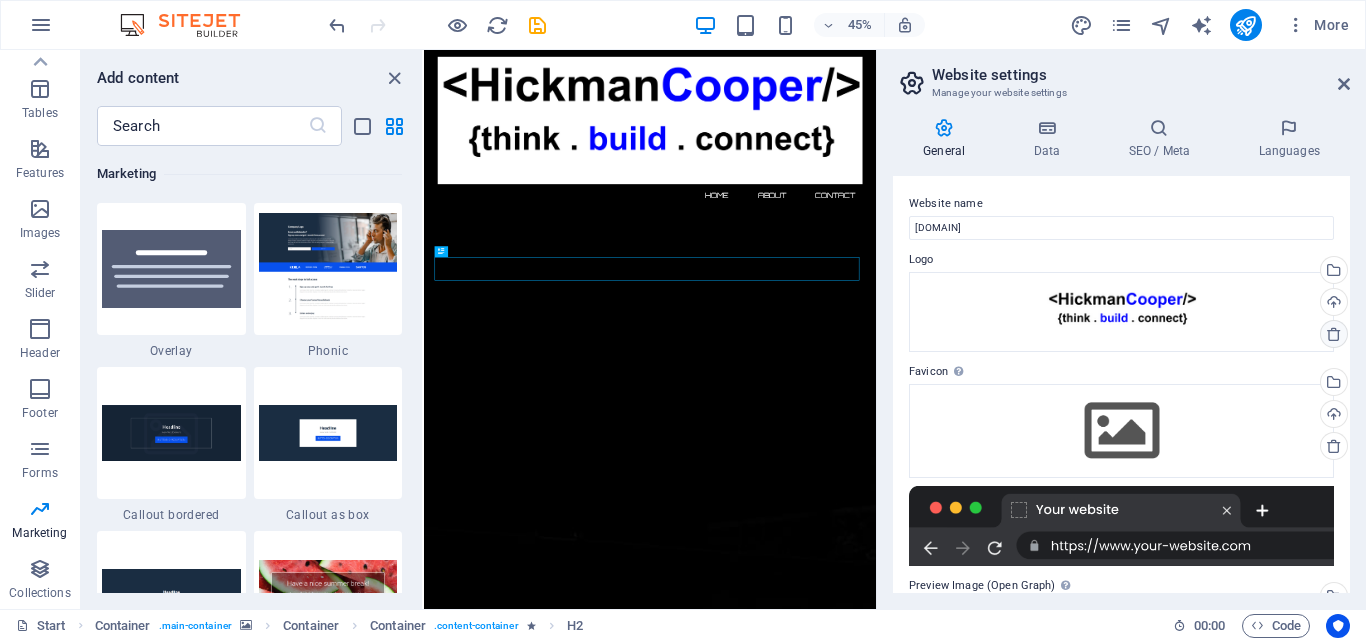 click at bounding box center [1334, 334] 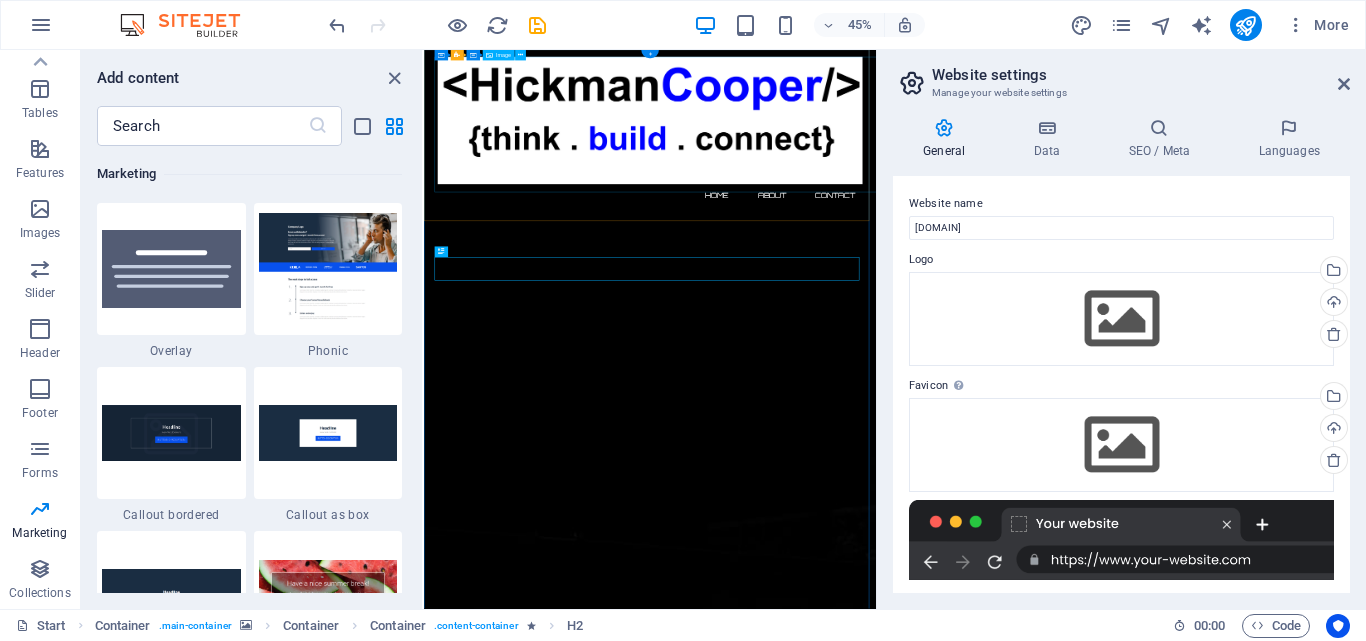 click at bounding box center [926, 207] 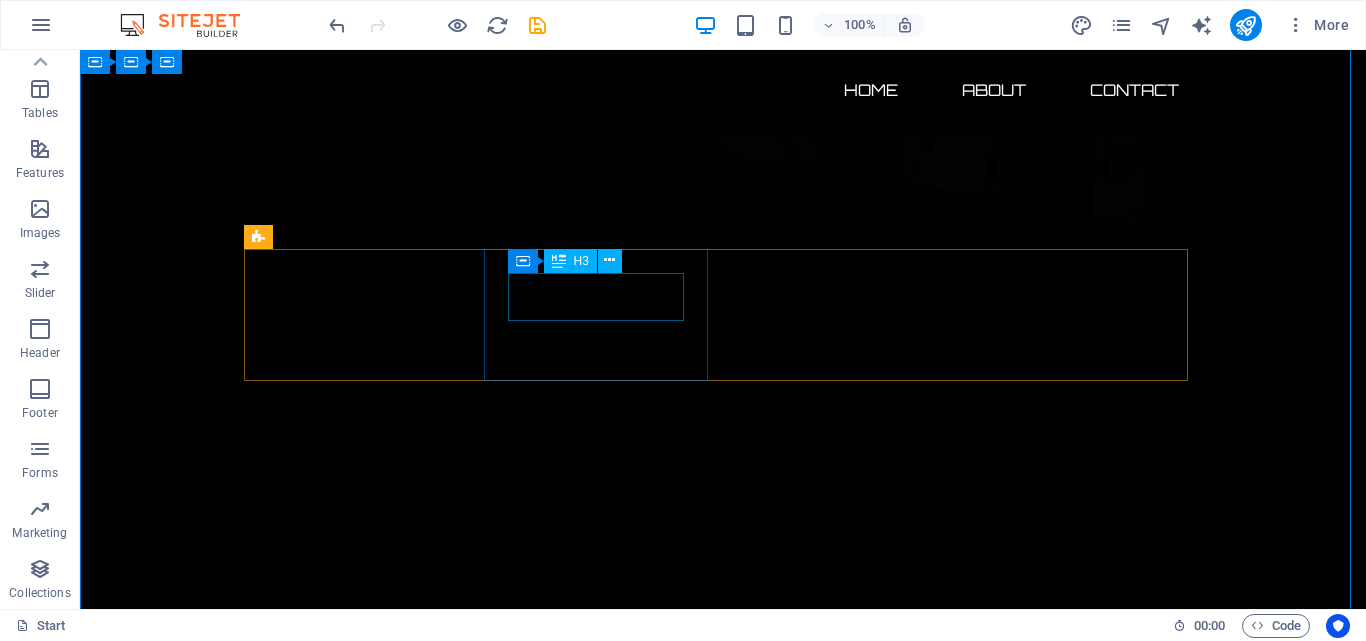 scroll, scrollTop: 0, scrollLeft: 0, axis: both 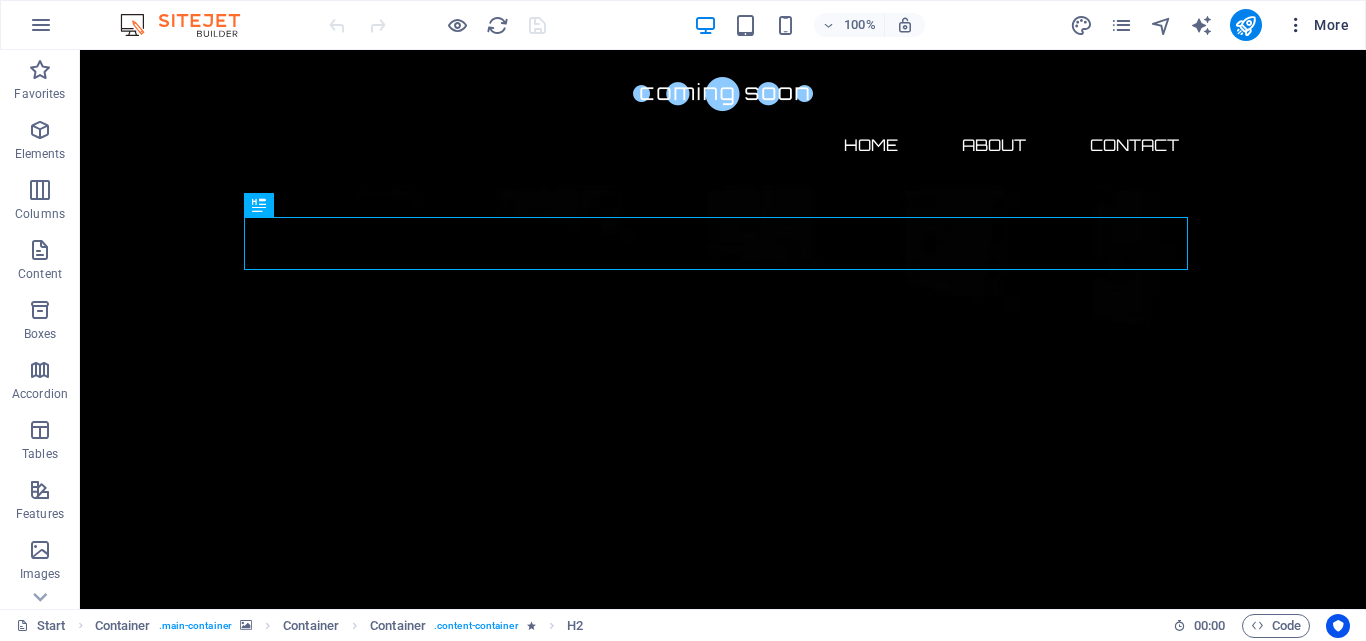 click on "More" at bounding box center [1317, 25] 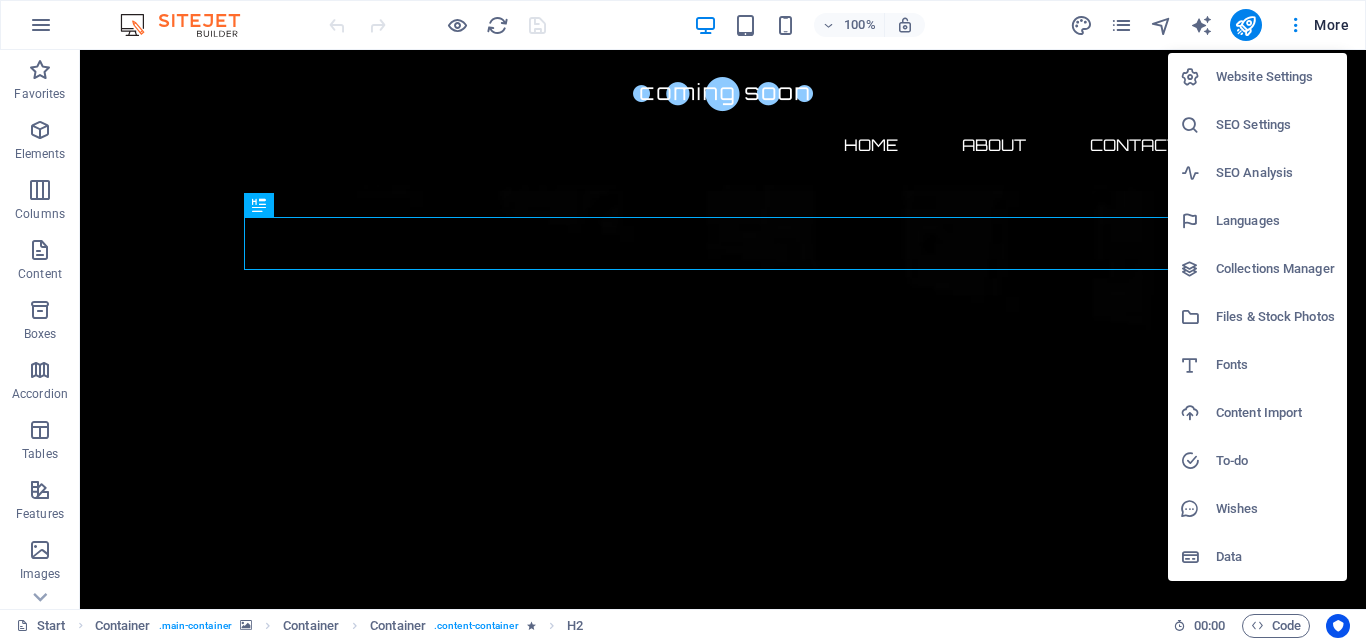 click on "Website Settings" at bounding box center [1275, 77] 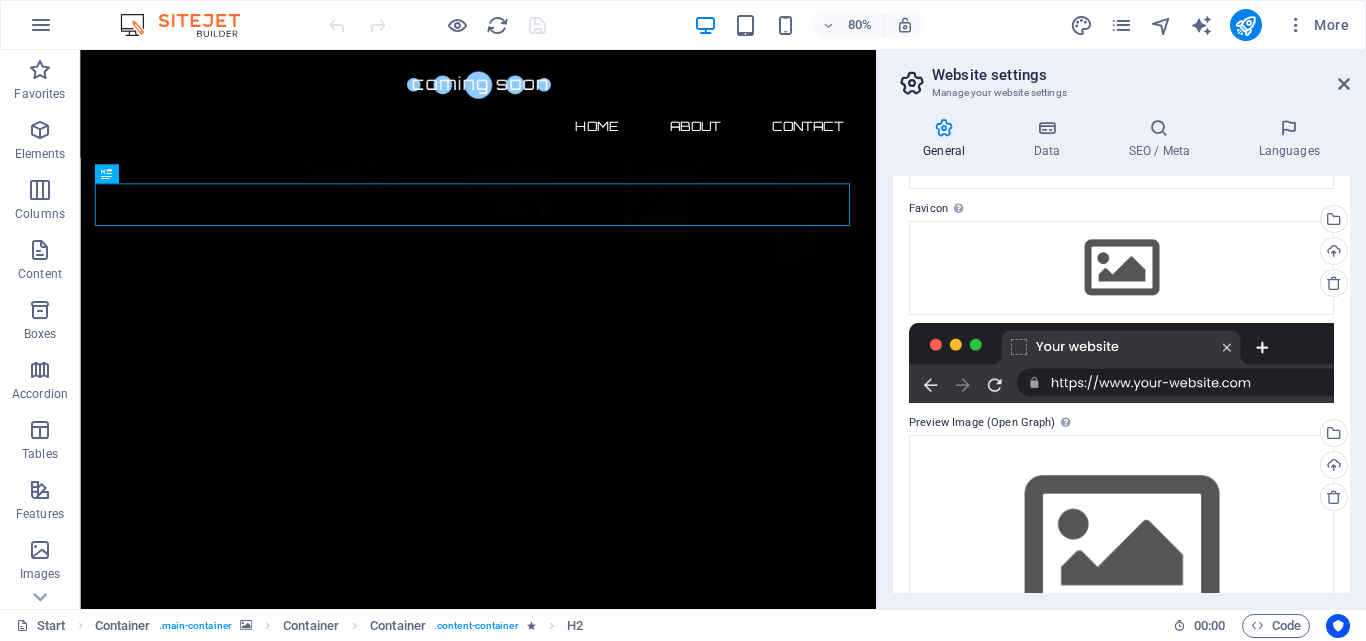 scroll, scrollTop: 200, scrollLeft: 0, axis: vertical 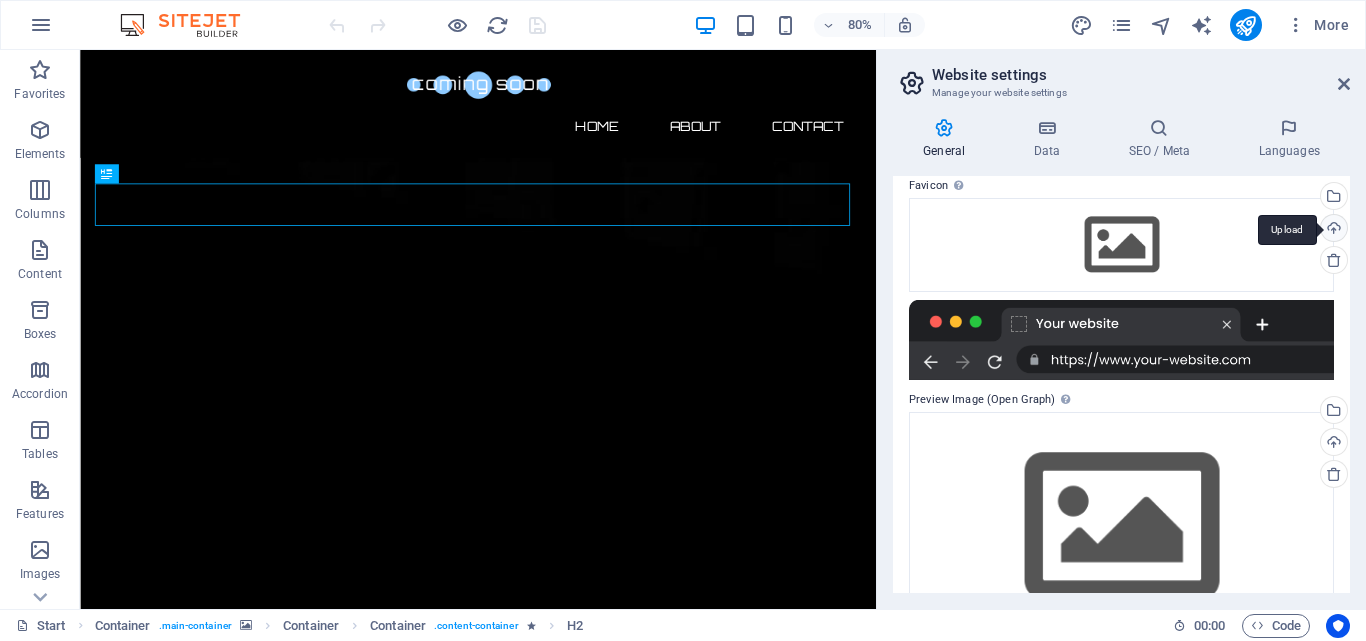 click on "Upload" at bounding box center [1332, 230] 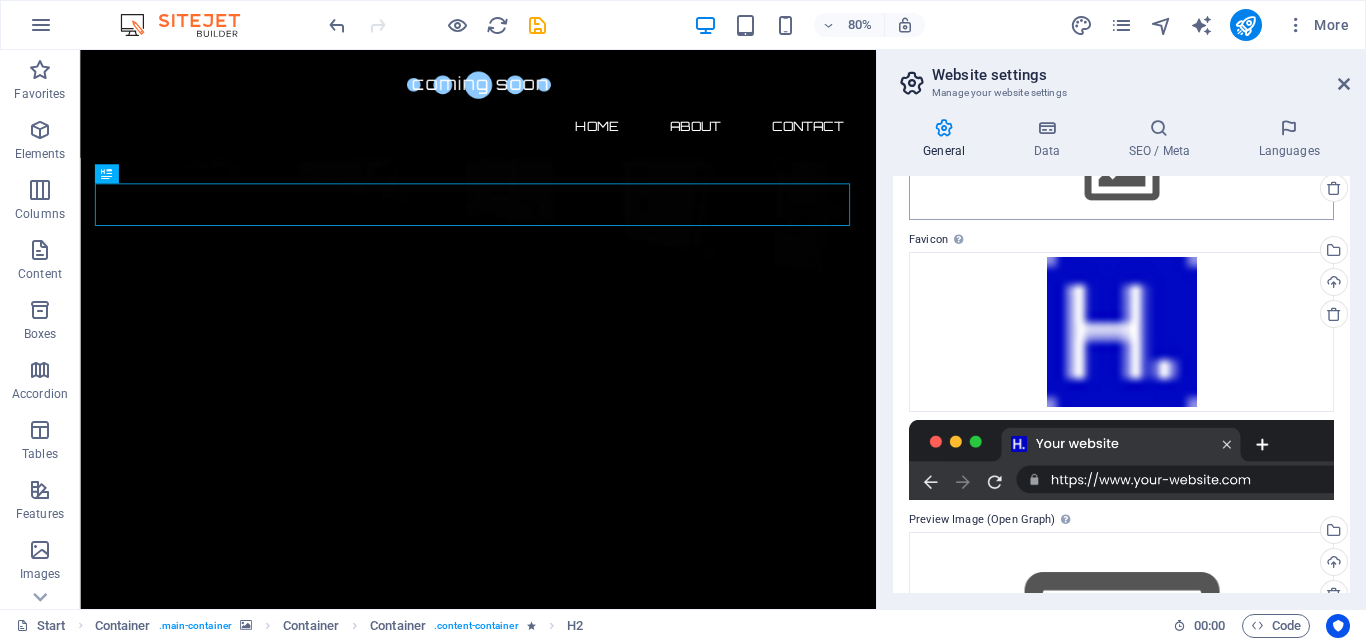 scroll, scrollTop: 330, scrollLeft: 0, axis: vertical 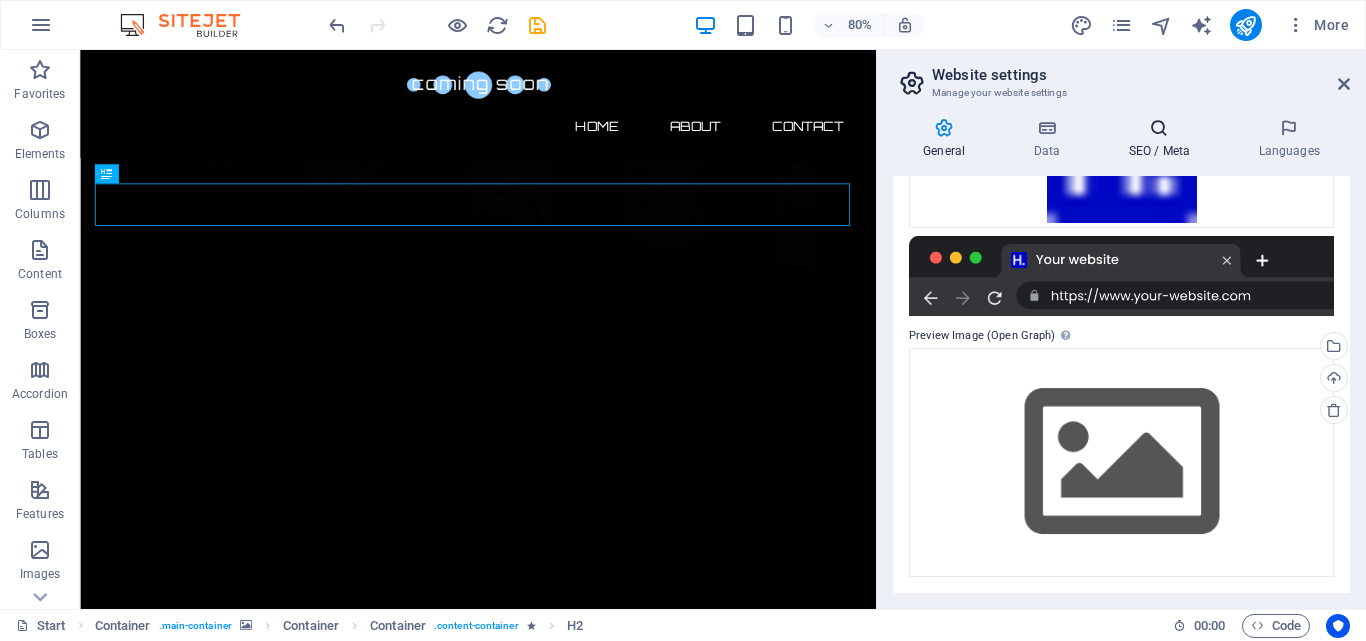 click on "SEO / Meta" at bounding box center (1163, 139) 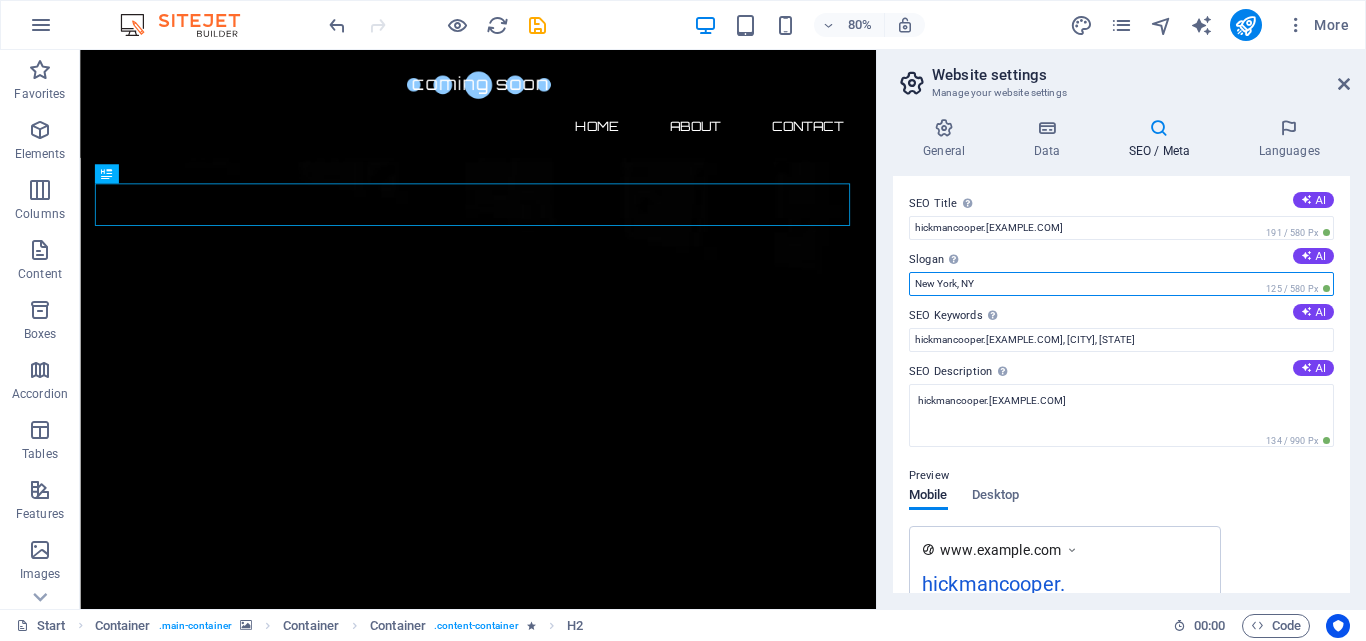 drag, startPoint x: 1037, startPoint y: 282, endPoint x: 900, endPoint y: 284, distance: 137.0146 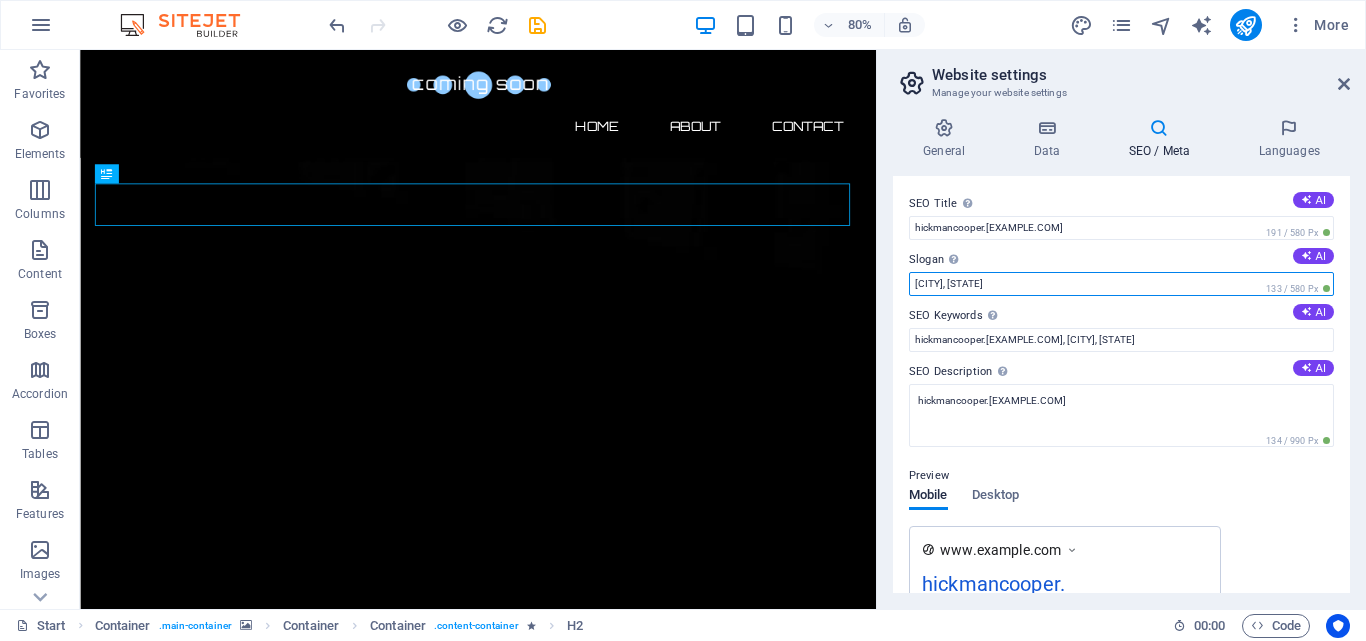 drag, startPoint x: 993, startPoint y: 285, endPoint x: 904, endPoint y: 285, distance: 89 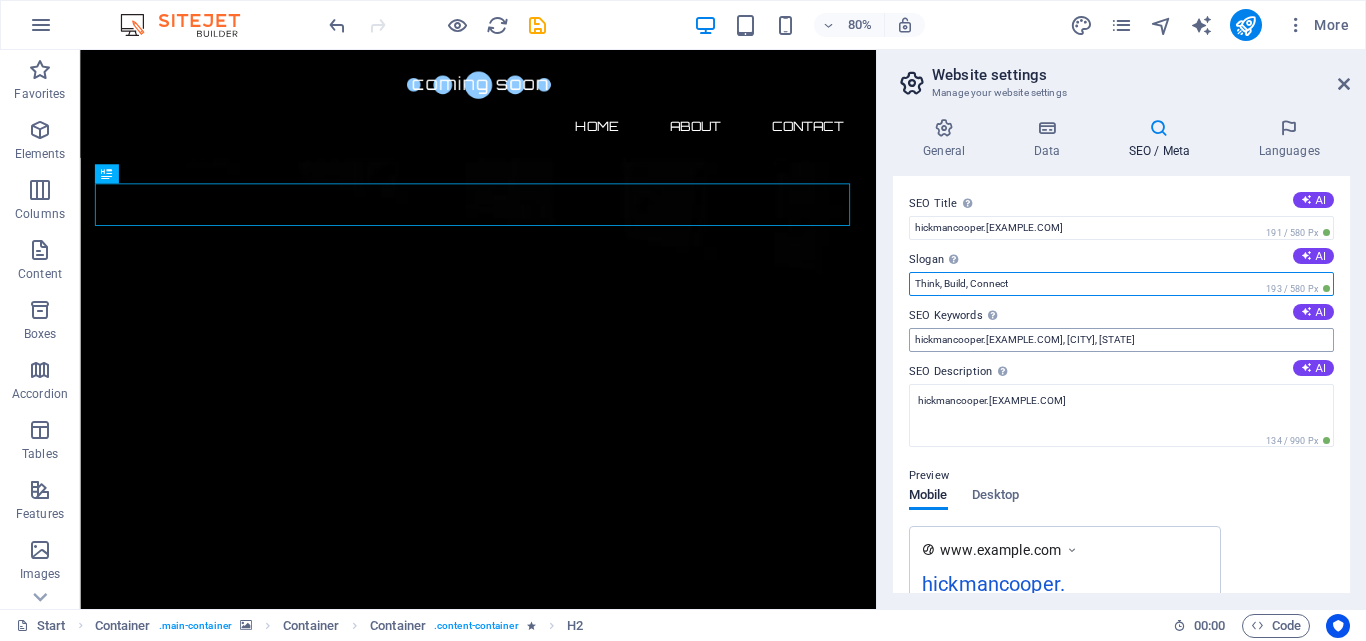 type on "Think, Build, Connect" 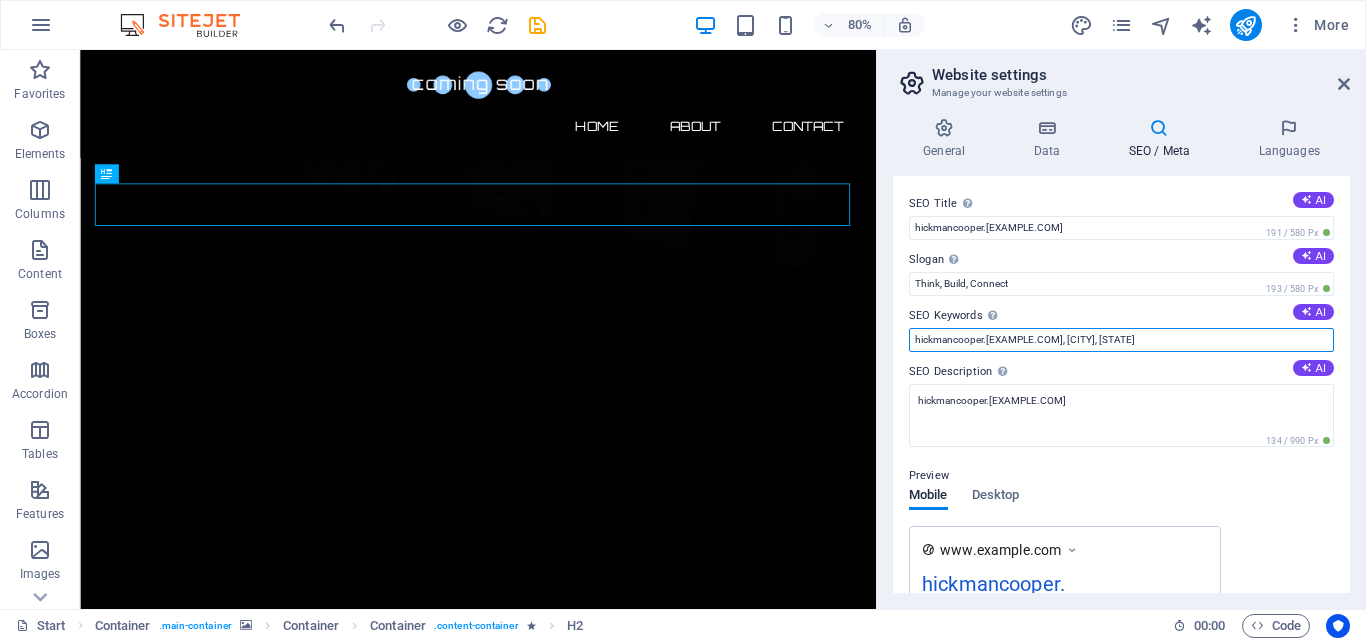 click on "hickmancooper.co.ke, New York, NY" at bounding box center [1121, 340] 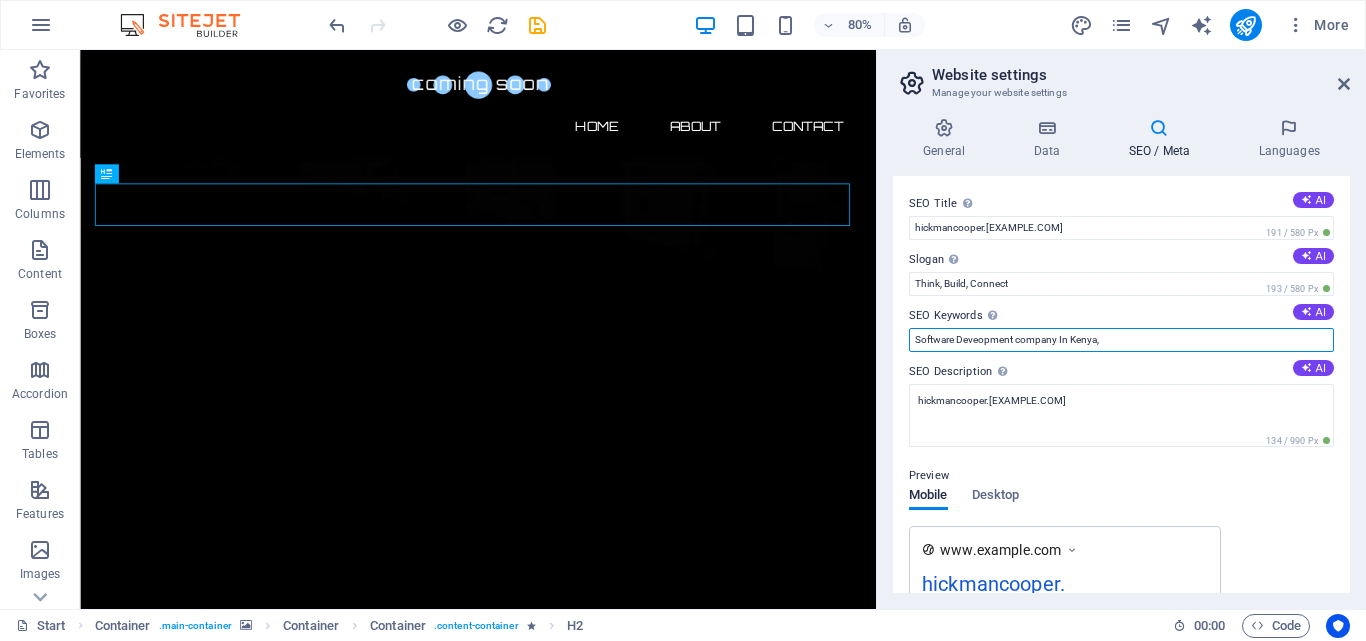 click on "Software Deveopment company In Kenya," at bounding box center (1121, 340) 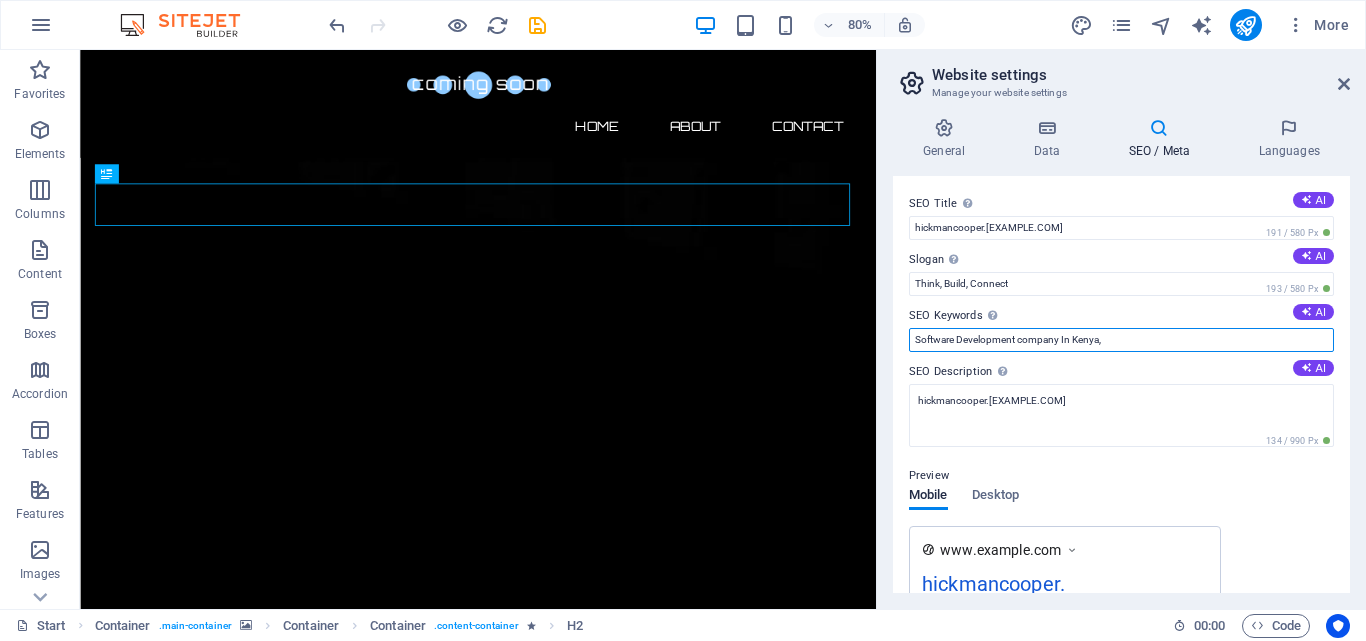 click on "Software Development company In Kenya," at bounding box center (1121, 340) 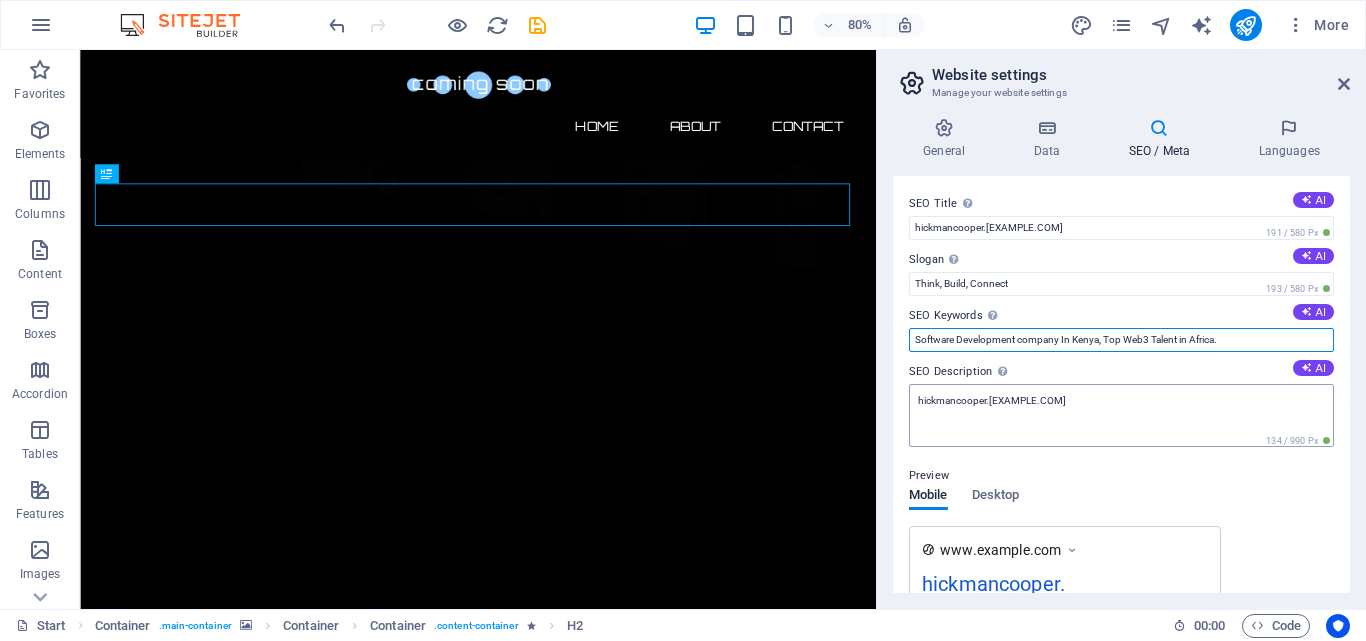 type on "Software Development company In Kenya, Top Web3 Talent in Africa." 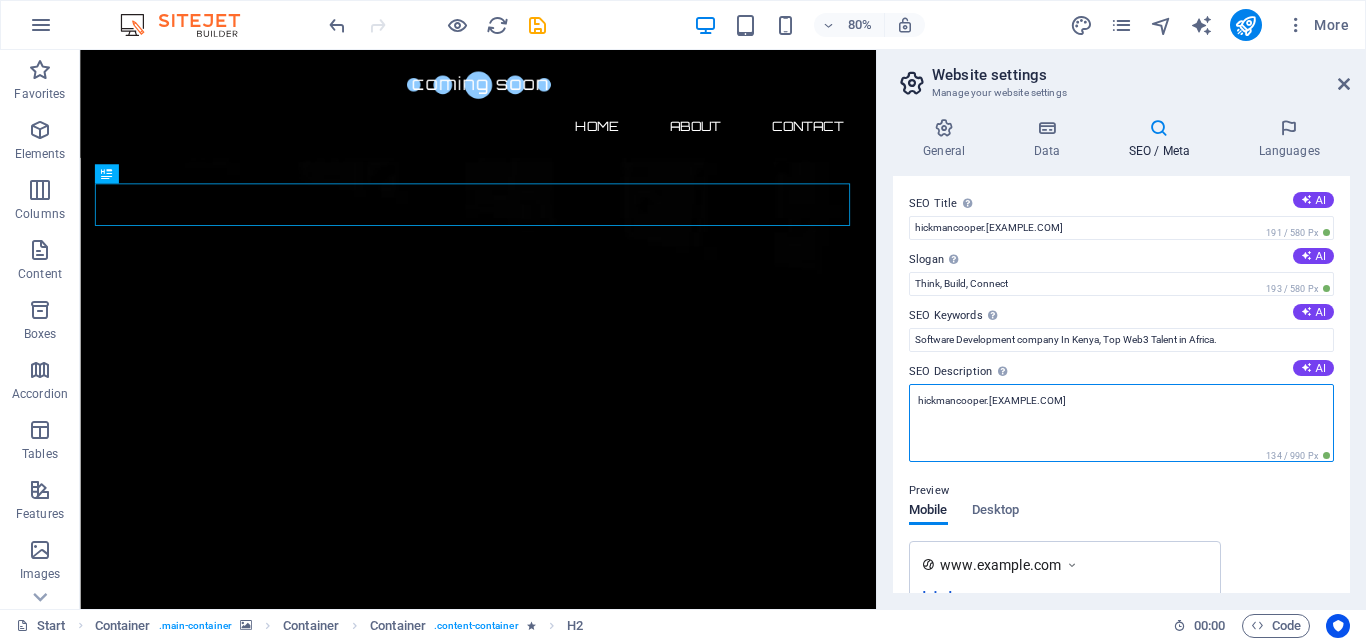 click on "example.co.ke" at bounding box center [1121, 423] 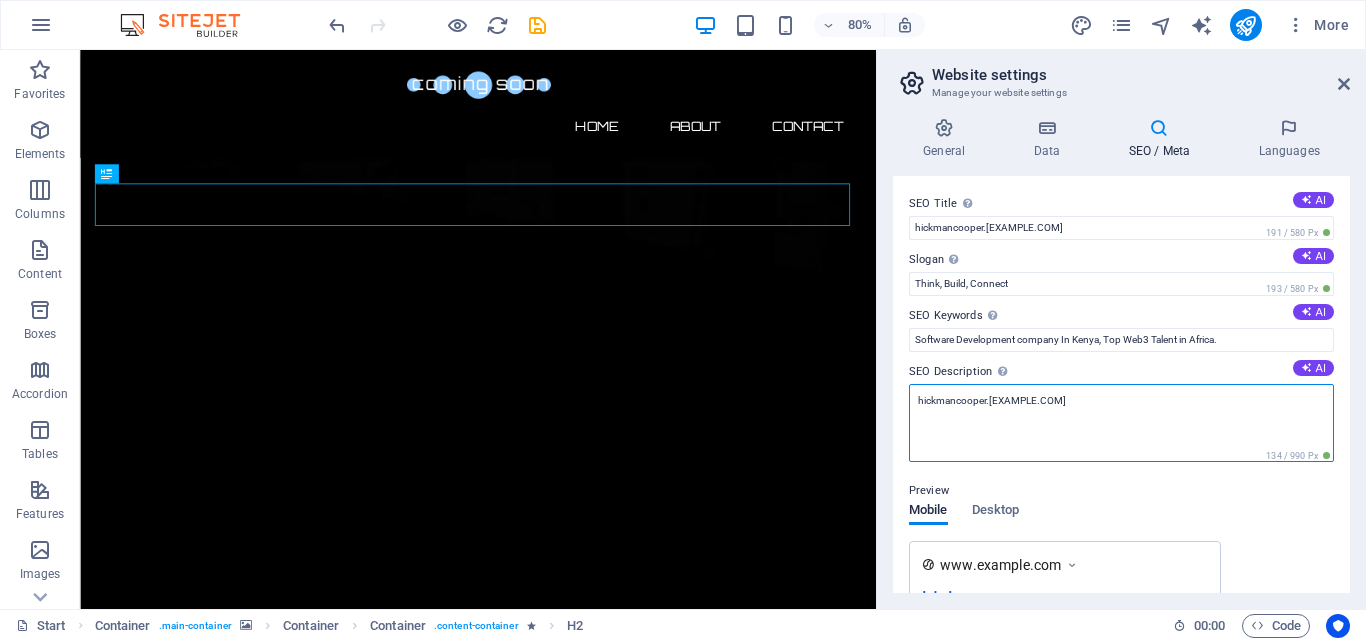 drag, startPoint x: 1037, startPoint y: 405, endPoint x: 893, endPoint y: 399, distance: 144.12494 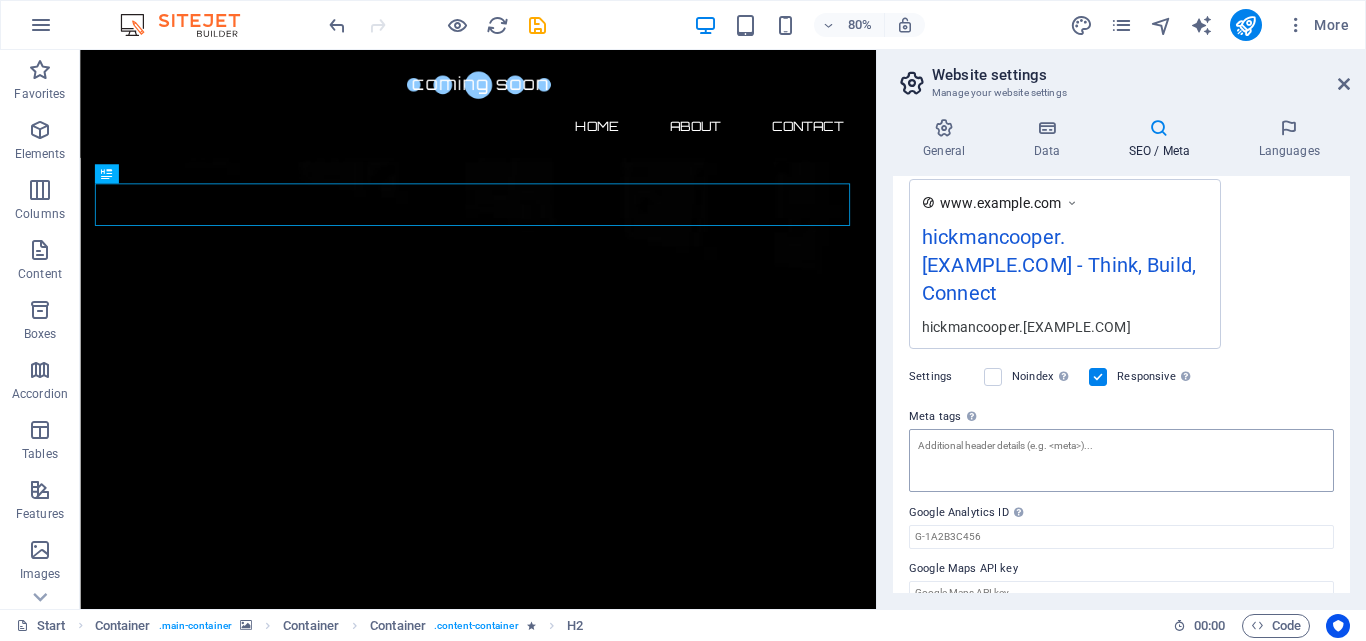 scroll, scrollTop: 162, scrollLeft: 0, axis: vertical 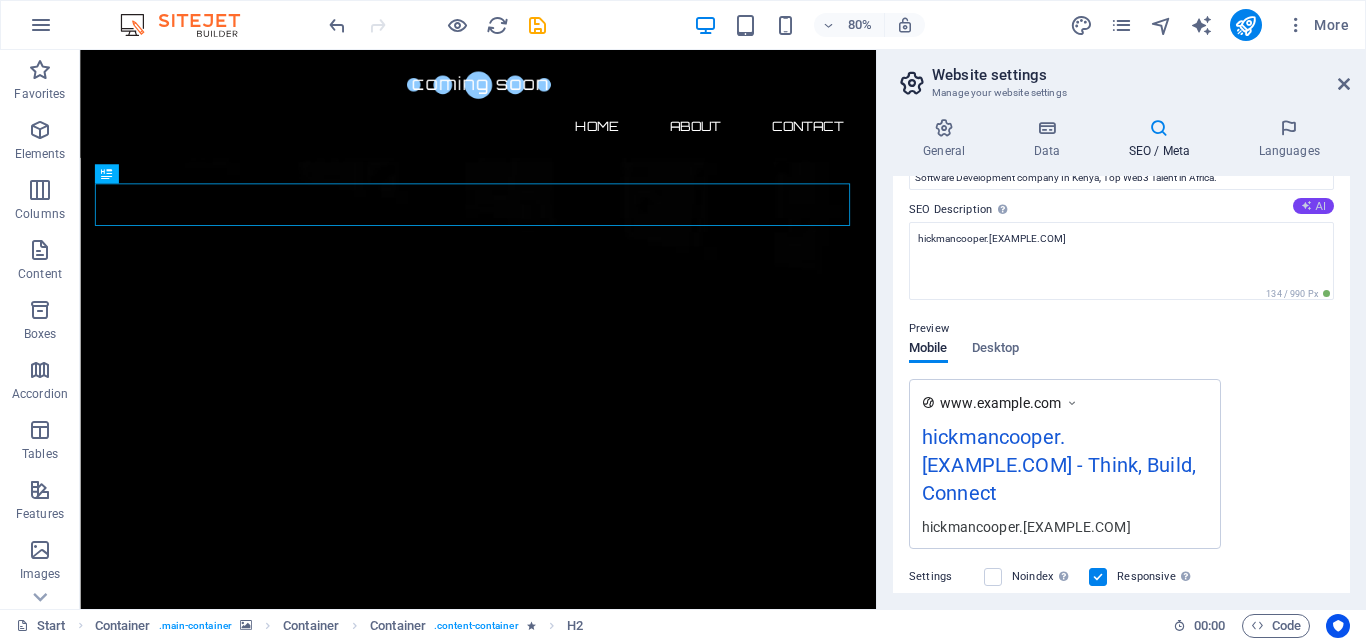 click on "AI" at bounding box center (1313, 206) 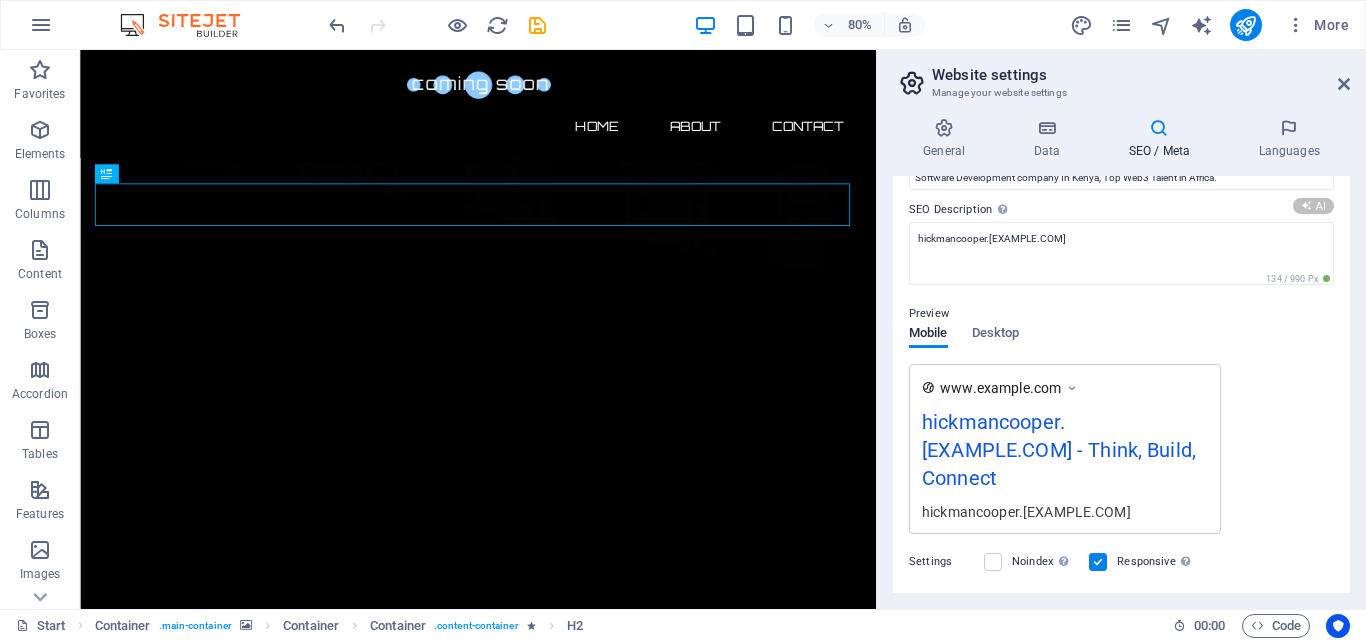 type on "Discover example’s exciting transition to Web3! Experience true ownership, enhanced security, and community-driven growth. Subscribe now!" 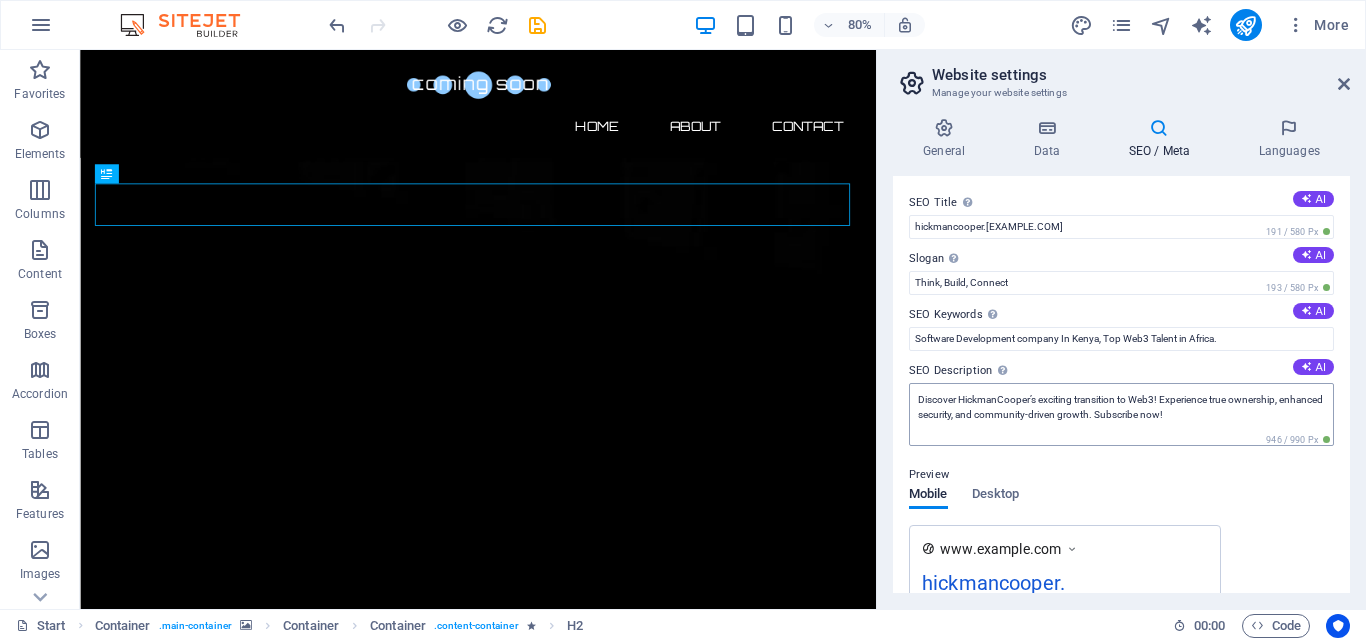 scroll, scrollTop: 0, scrollLeft: 0, axis: both 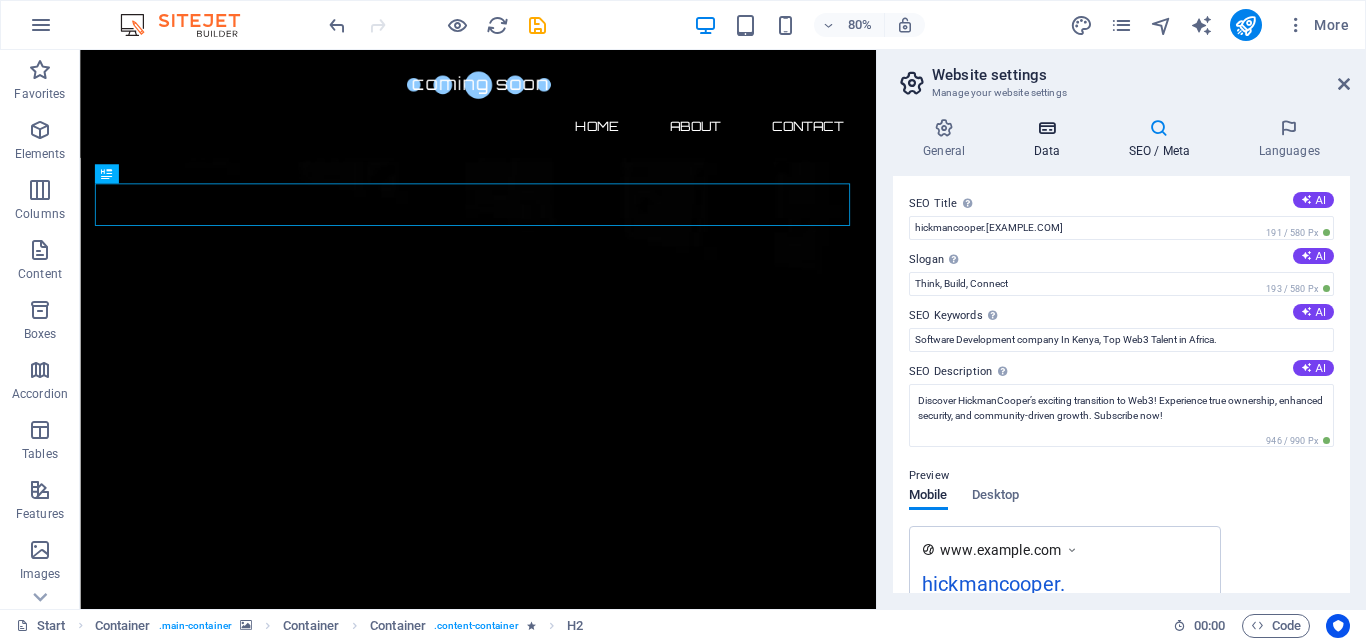 click on "Data" at bounding box center [1050, 139] 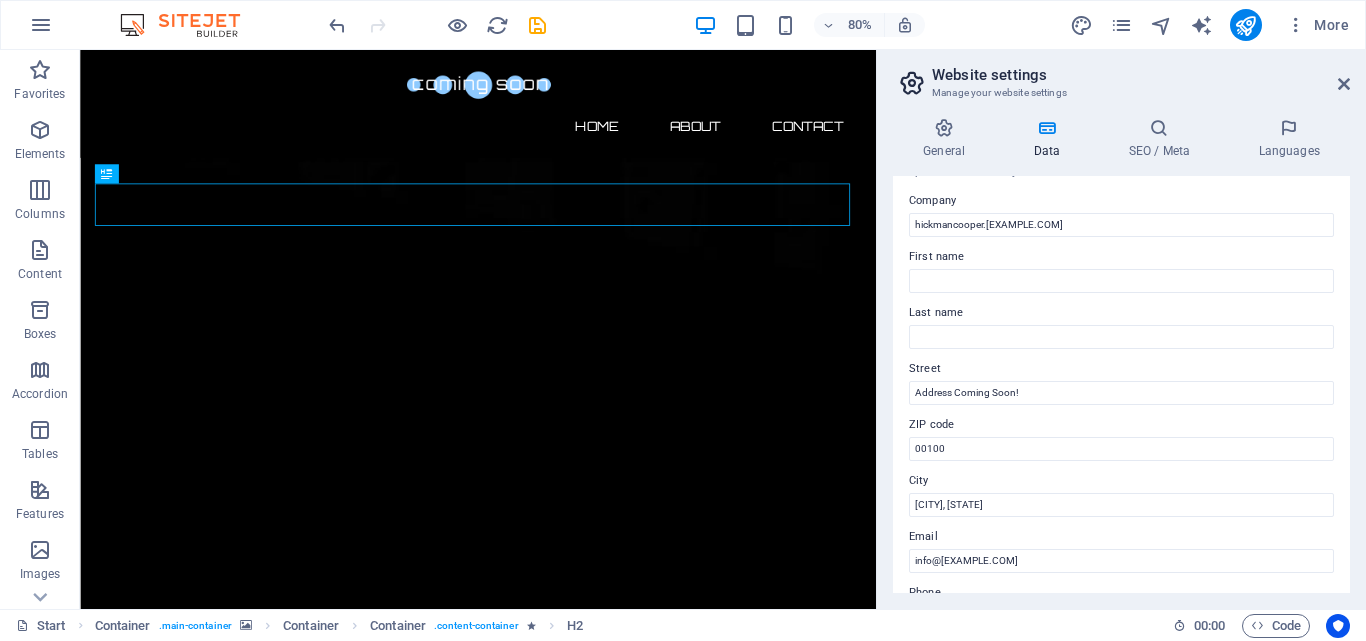 scroll, scrollTop: 0, scrollLeft: 0, axis: both 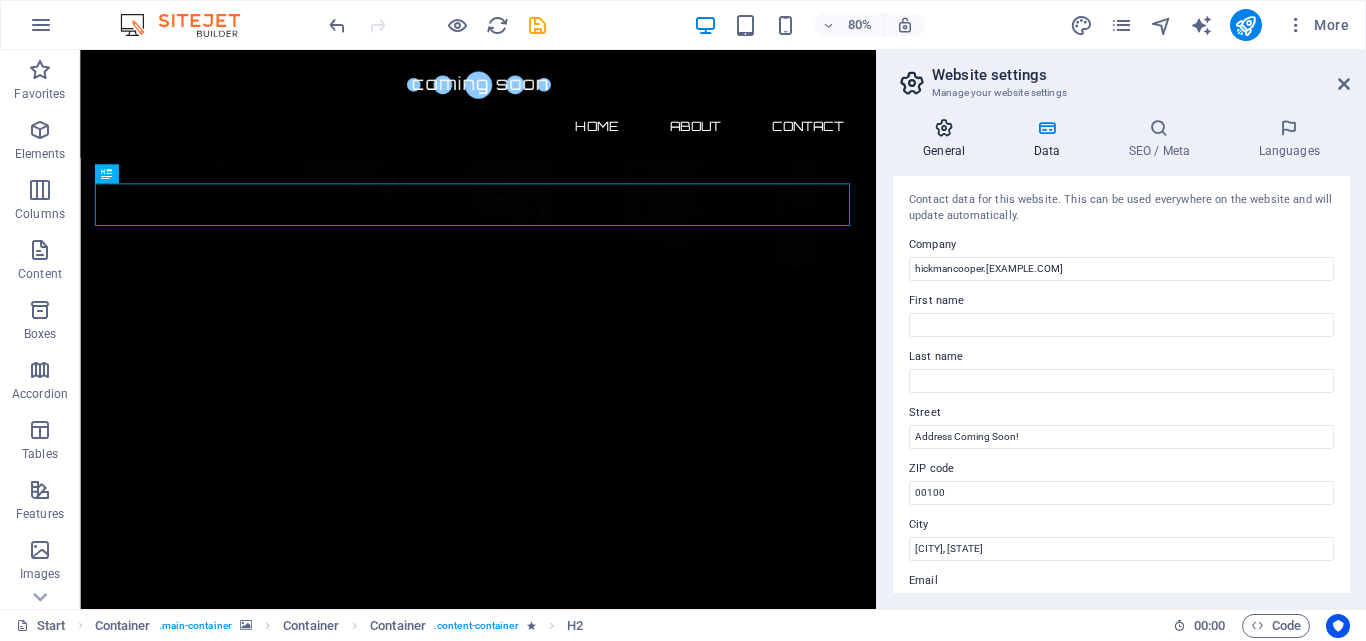 click at bounding box center (944, 128) 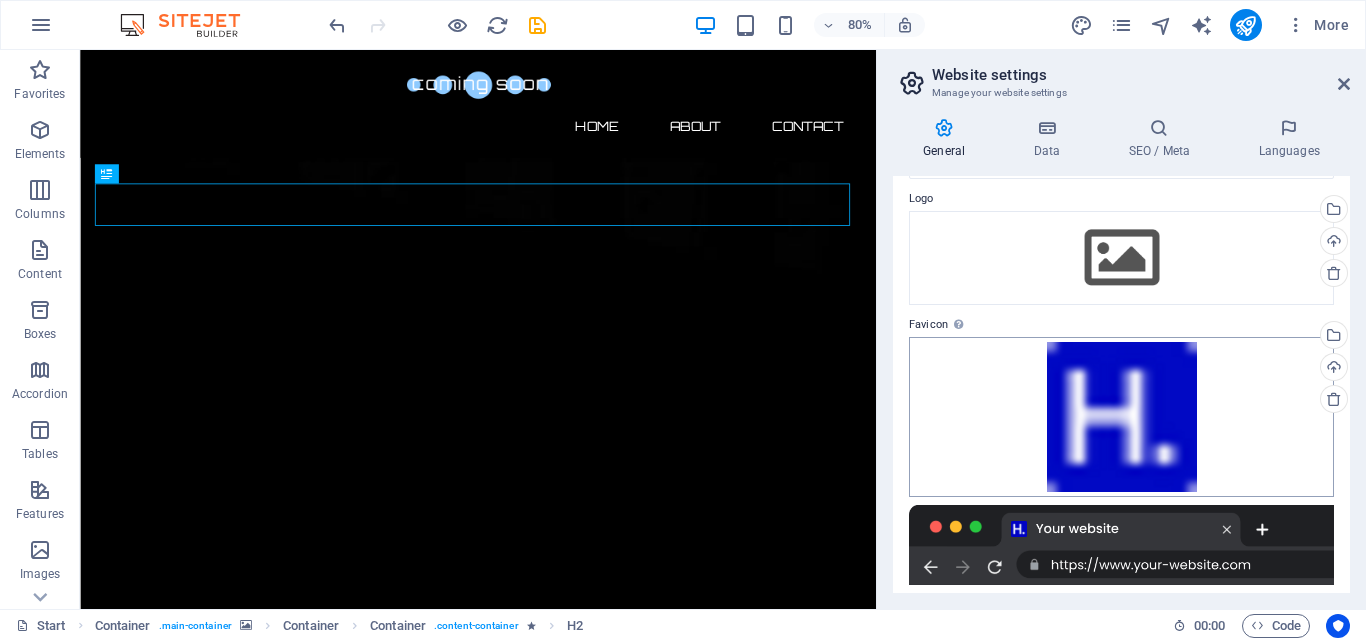 scroll, scrollTop: 0, scrollLeft: 0, axis: both 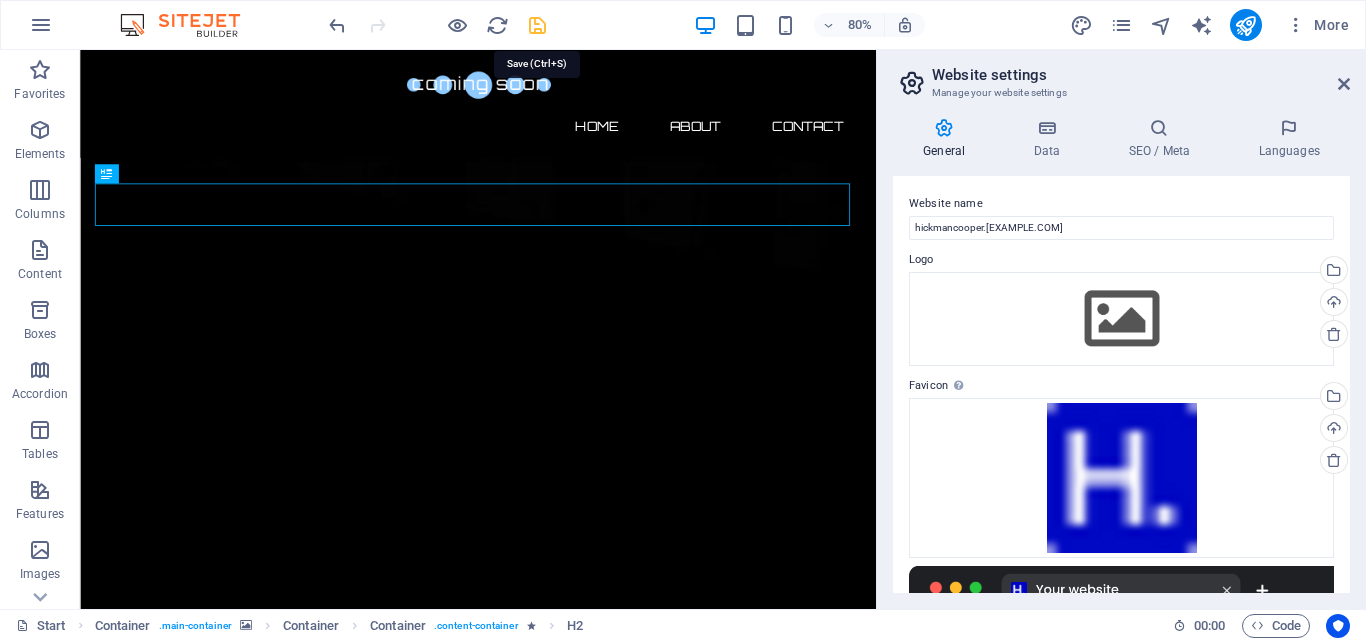 click at bounding box center [537, 25] 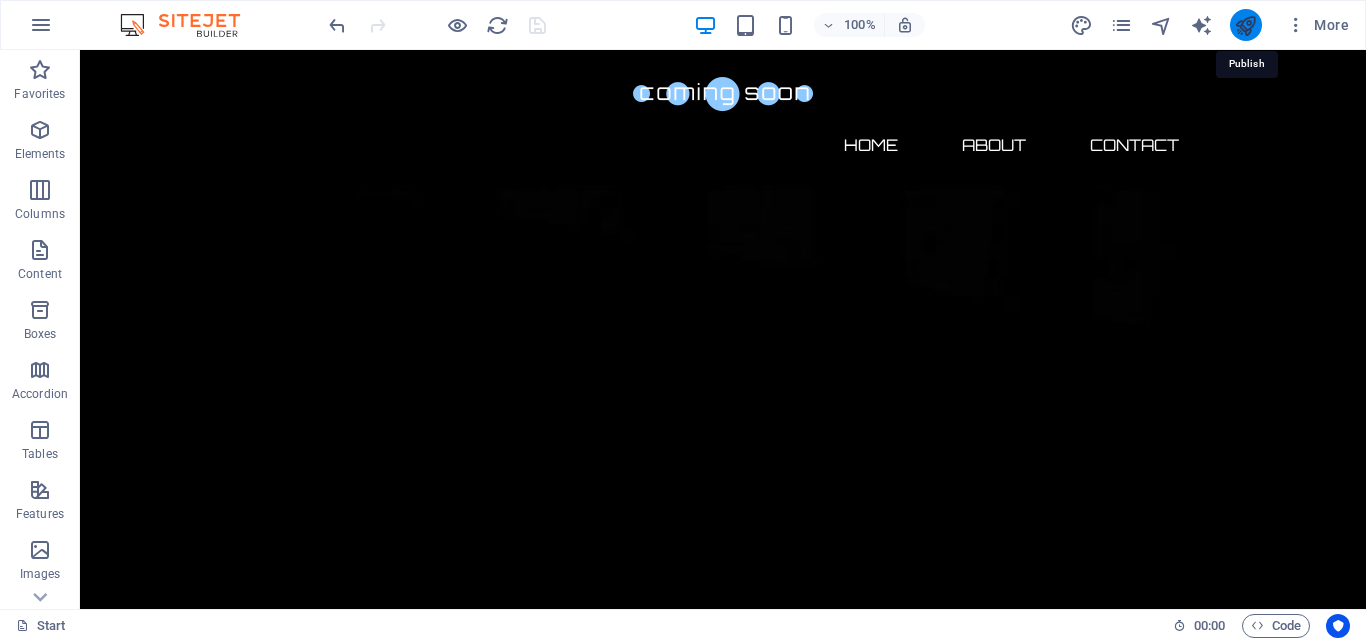click at bounding box center (1245, 25) 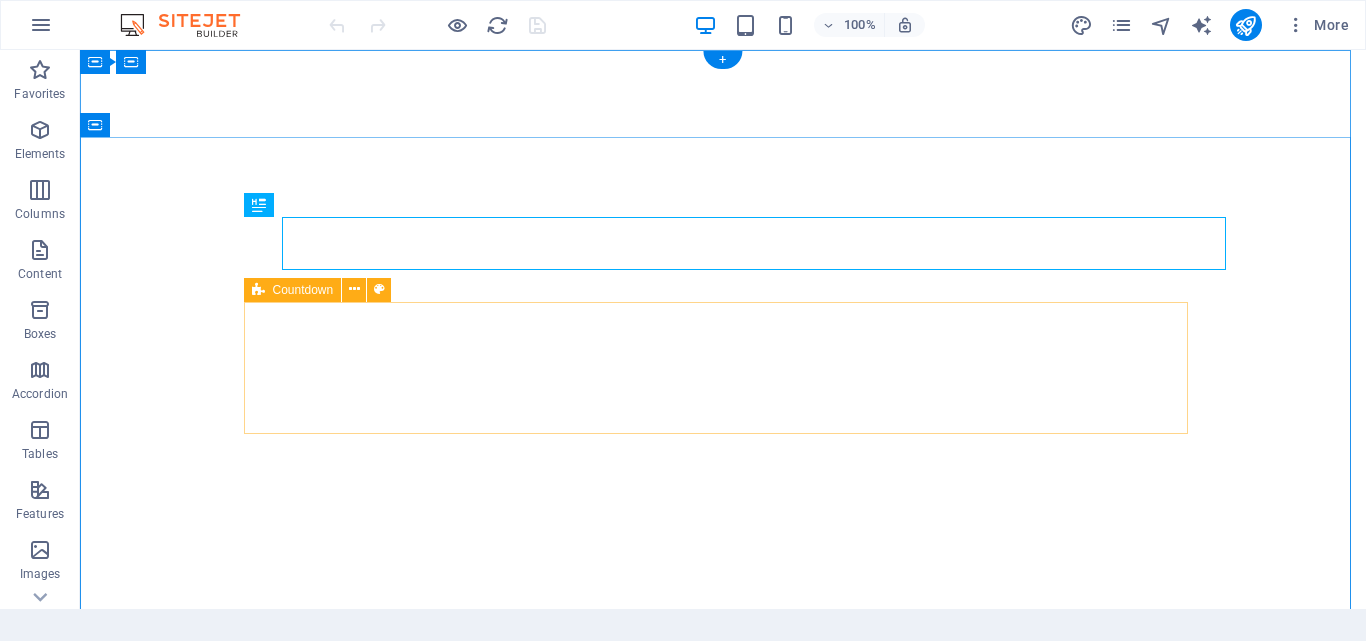 scroll, scrollTop: 0, scrollLeft: 0, axis: both 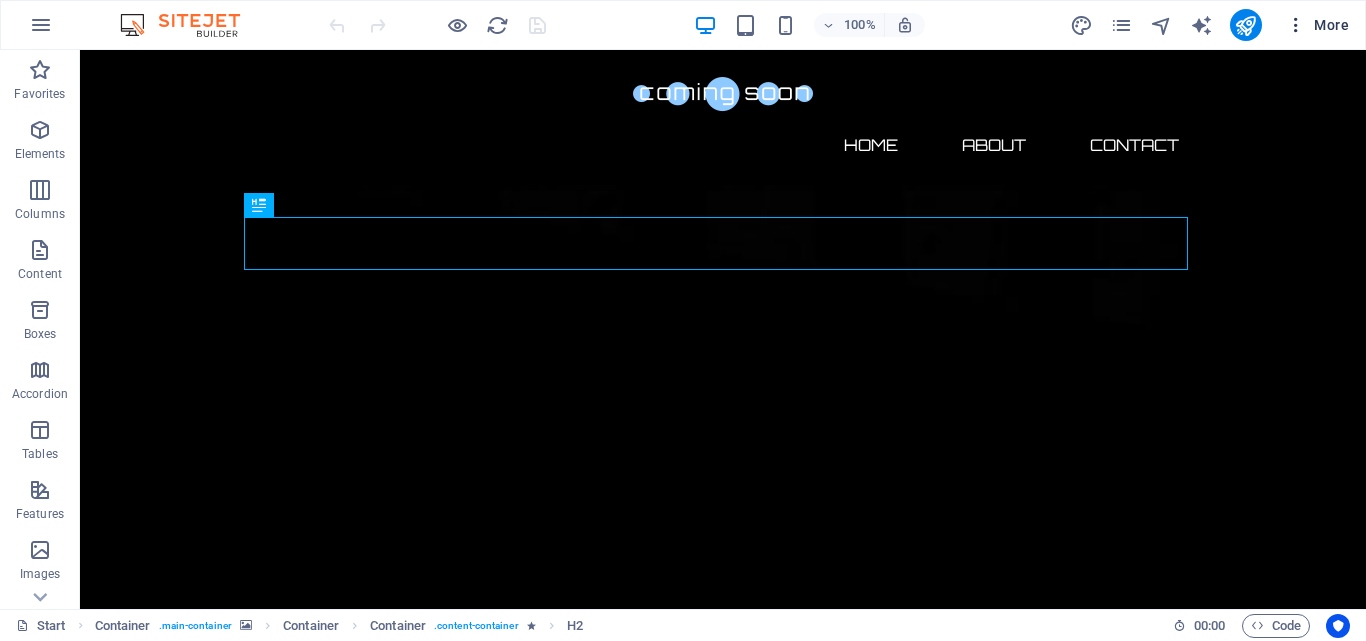 click on "More" at bounding box center (1317, 25) 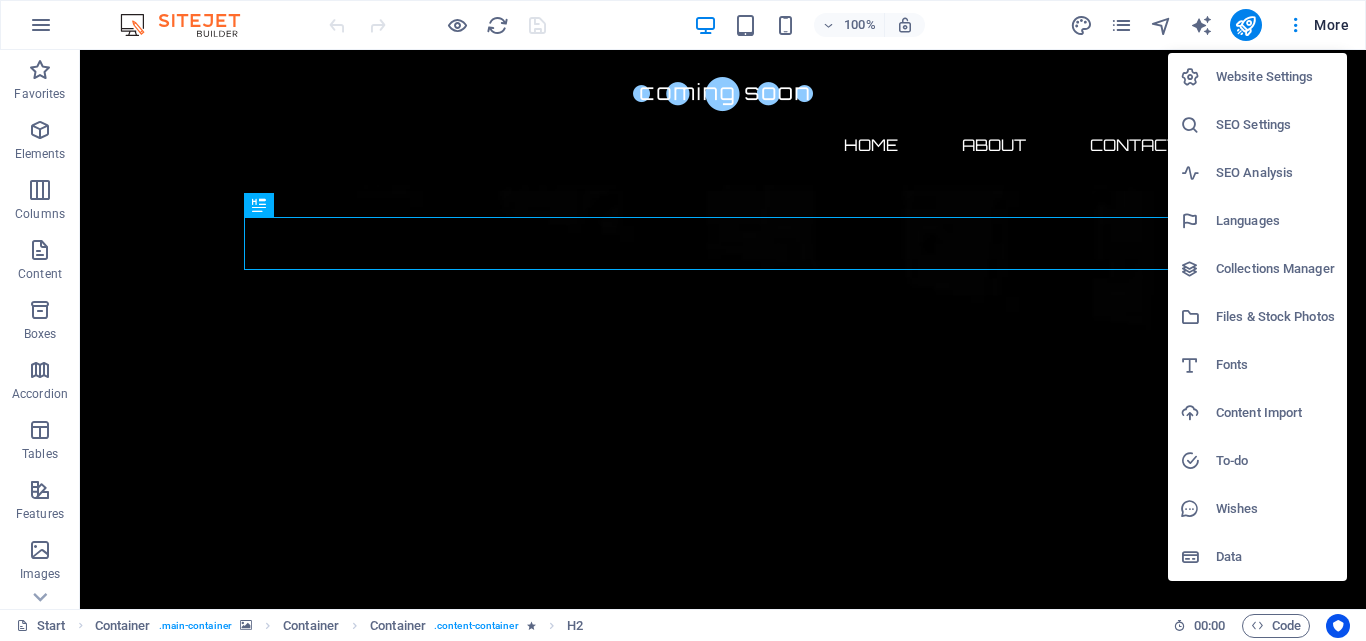 click on "Collections Manager" at bounding box center (1275, 269) 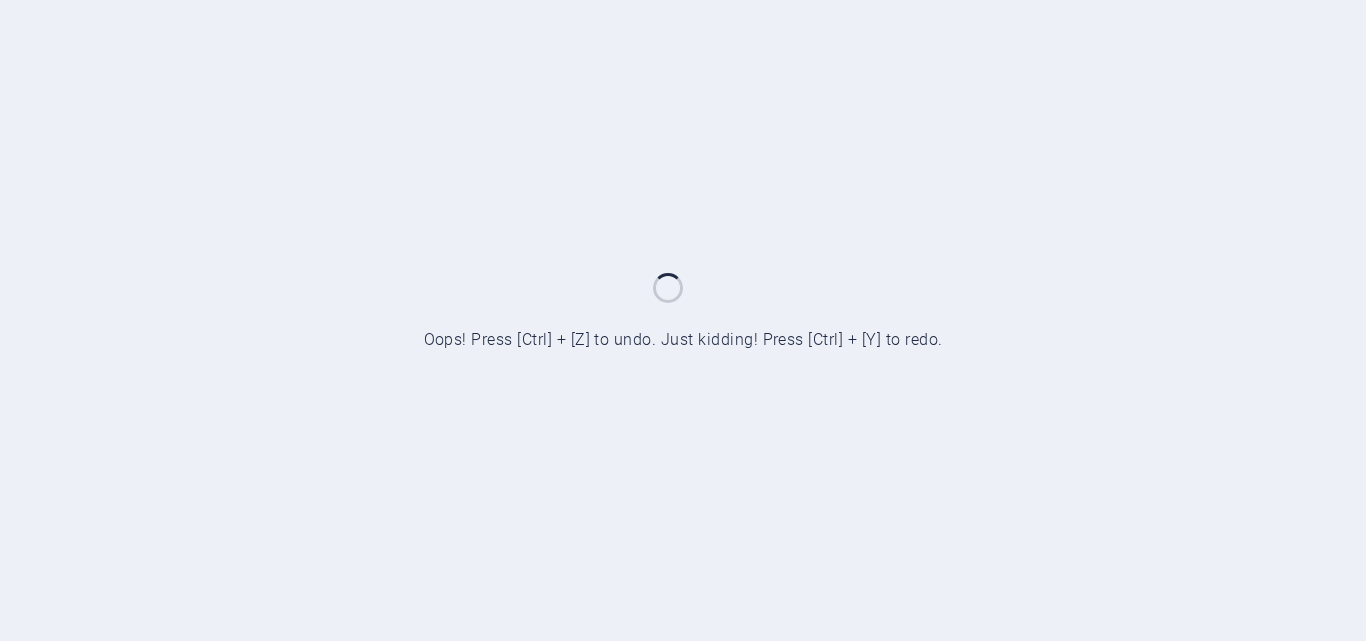 scroll, scrollTop: 0, scrollLeft: 0, axis: both 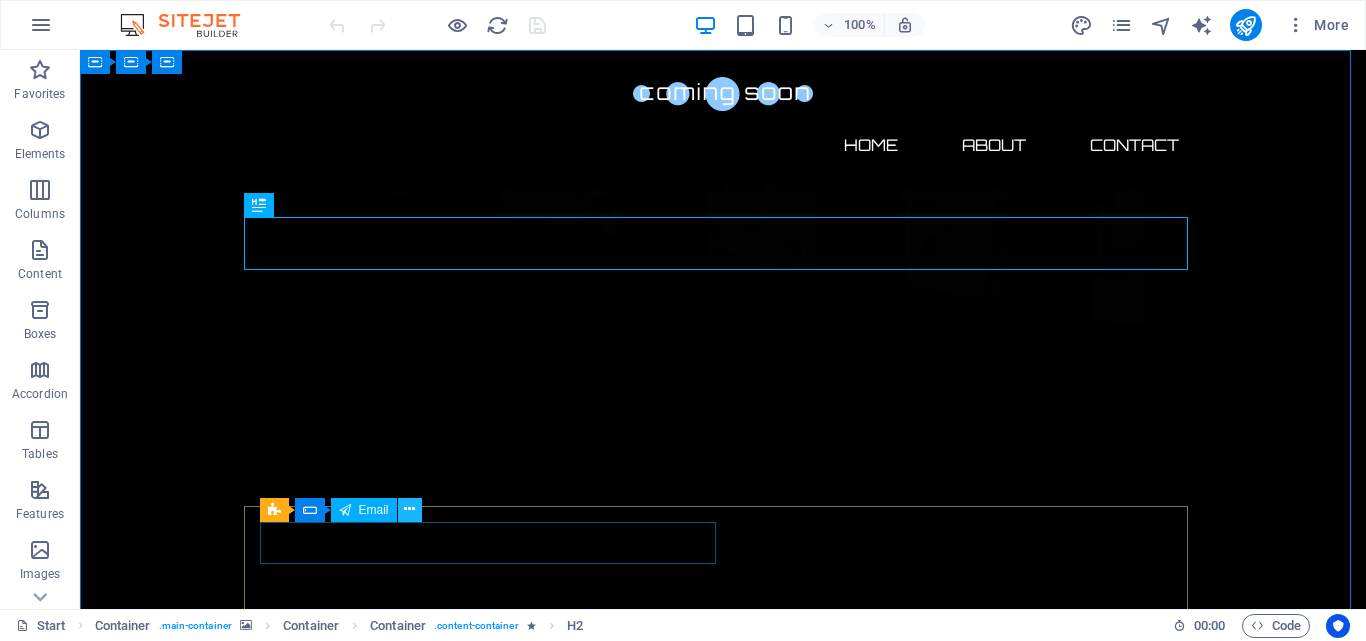 click at bounding box center (409, 509) 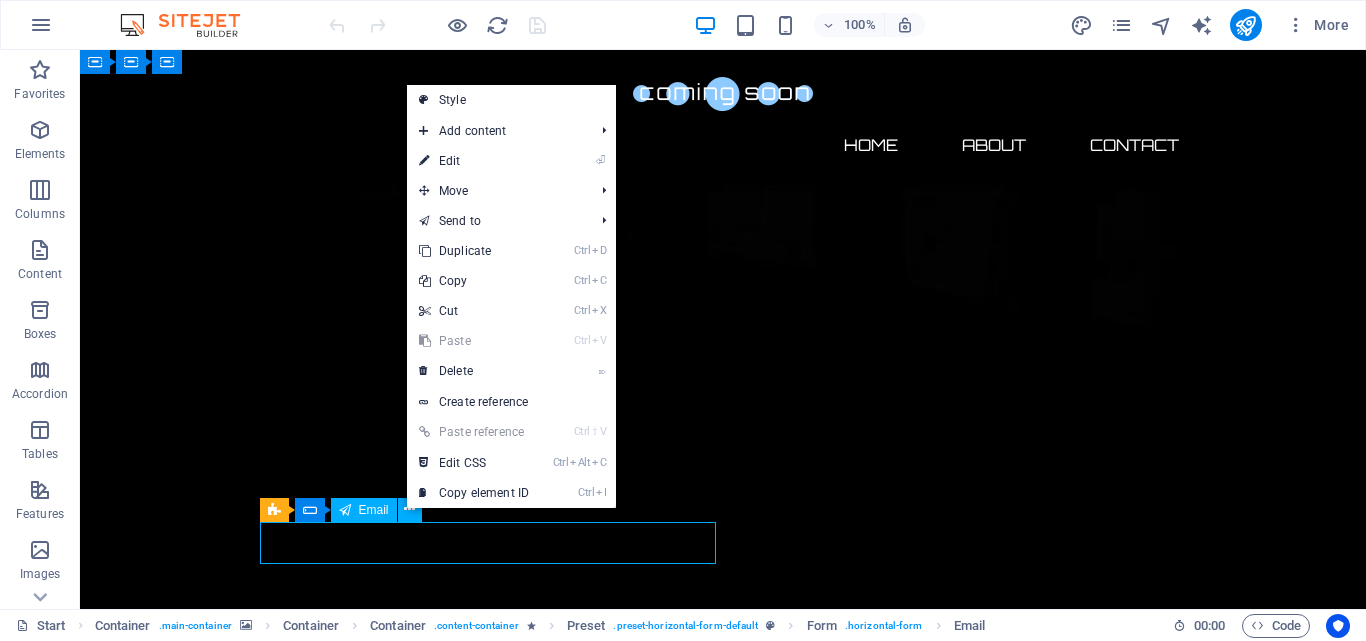 click on "Email" at bounding box center (374, 510) 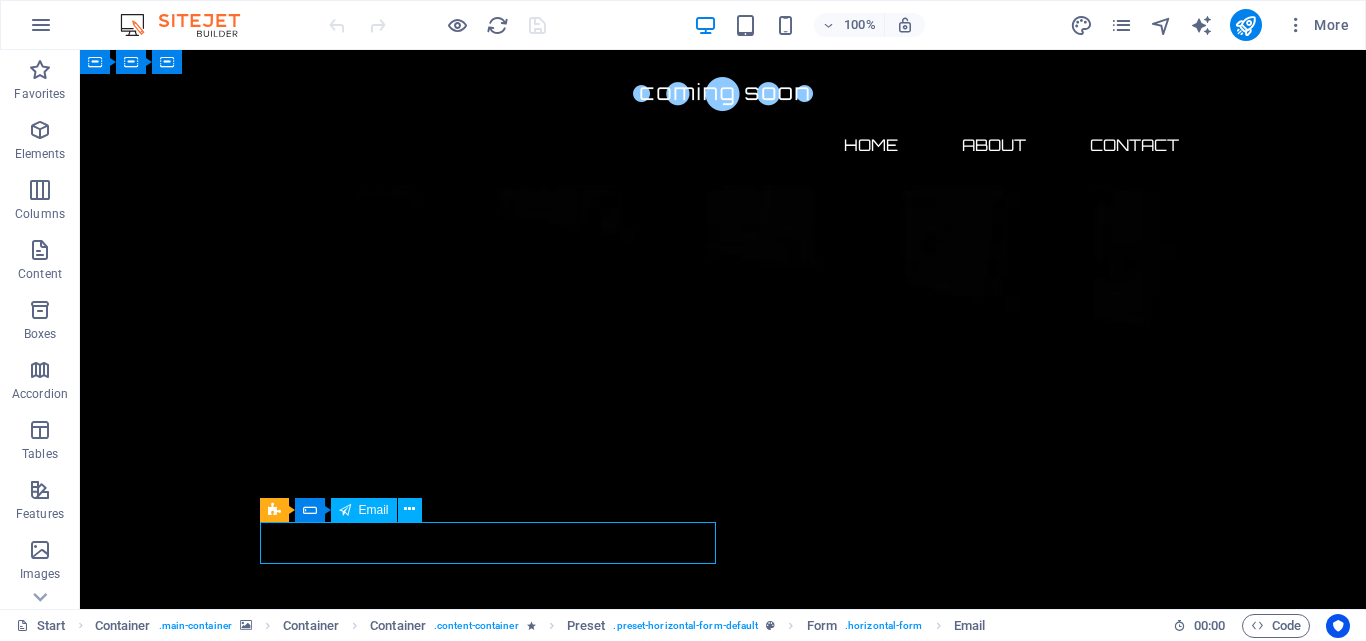 click on "Email" at bounding box center (374, 510) 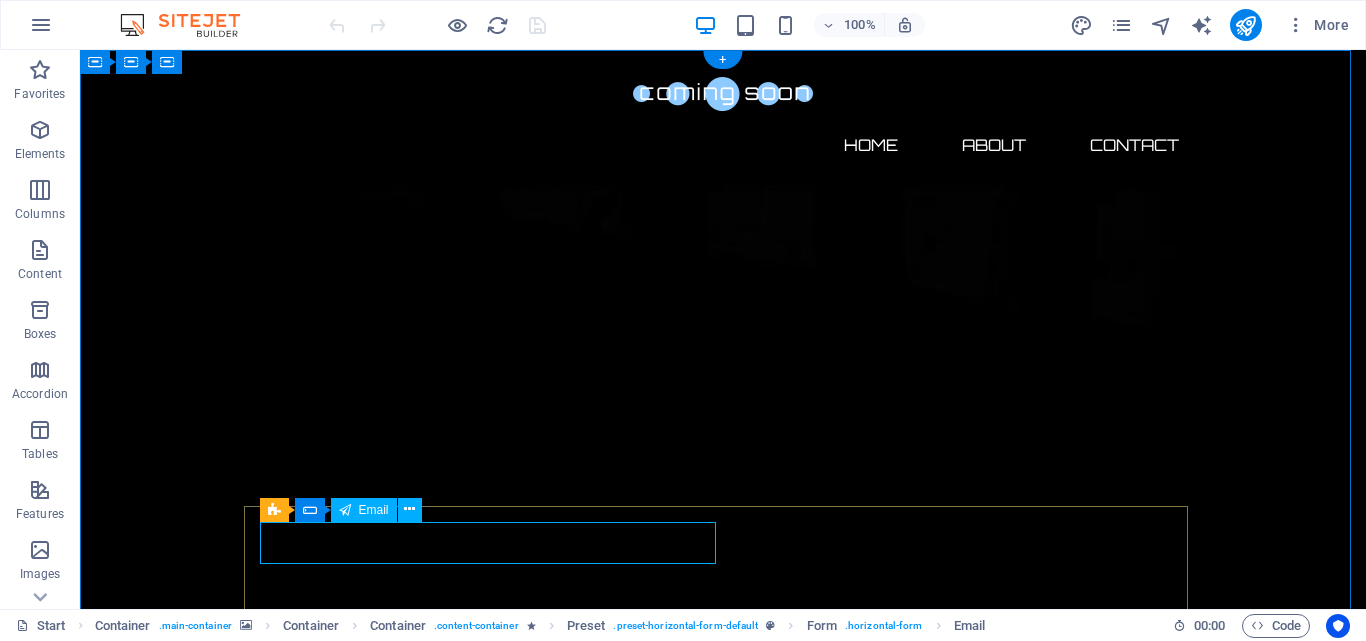 click 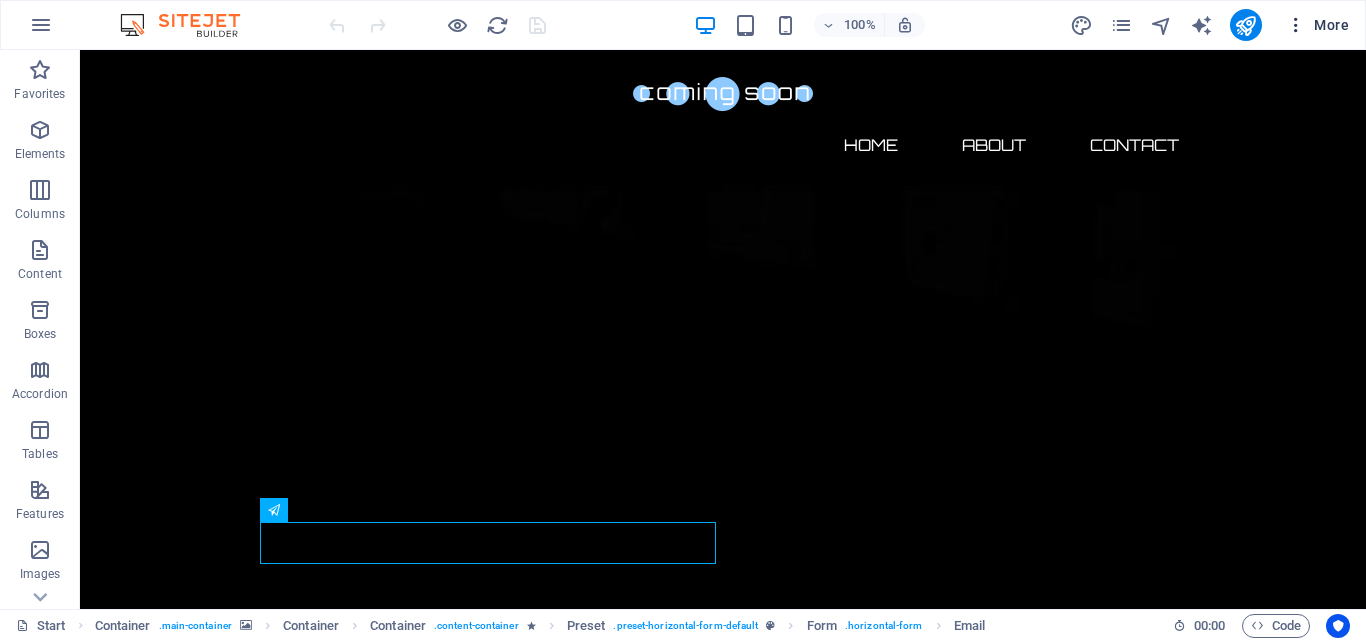 click on "More" at bounding box center (1317, 25) 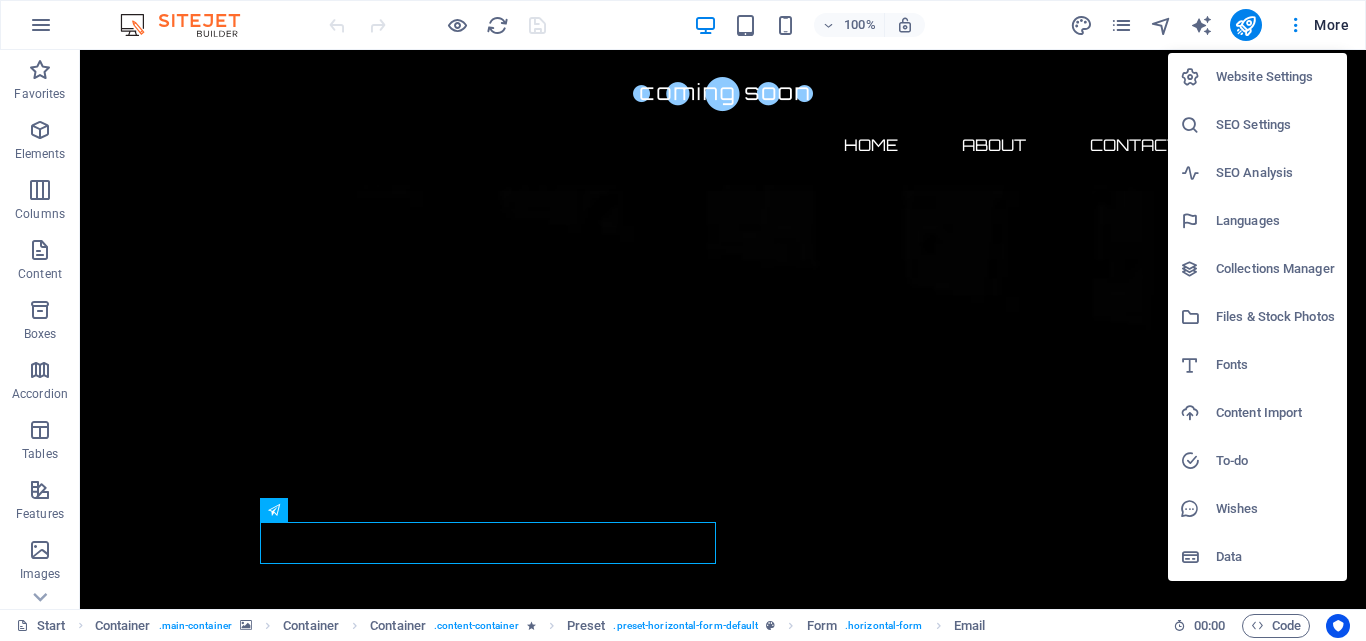 click on "Website Settings" at bounding box center (1275, 77) 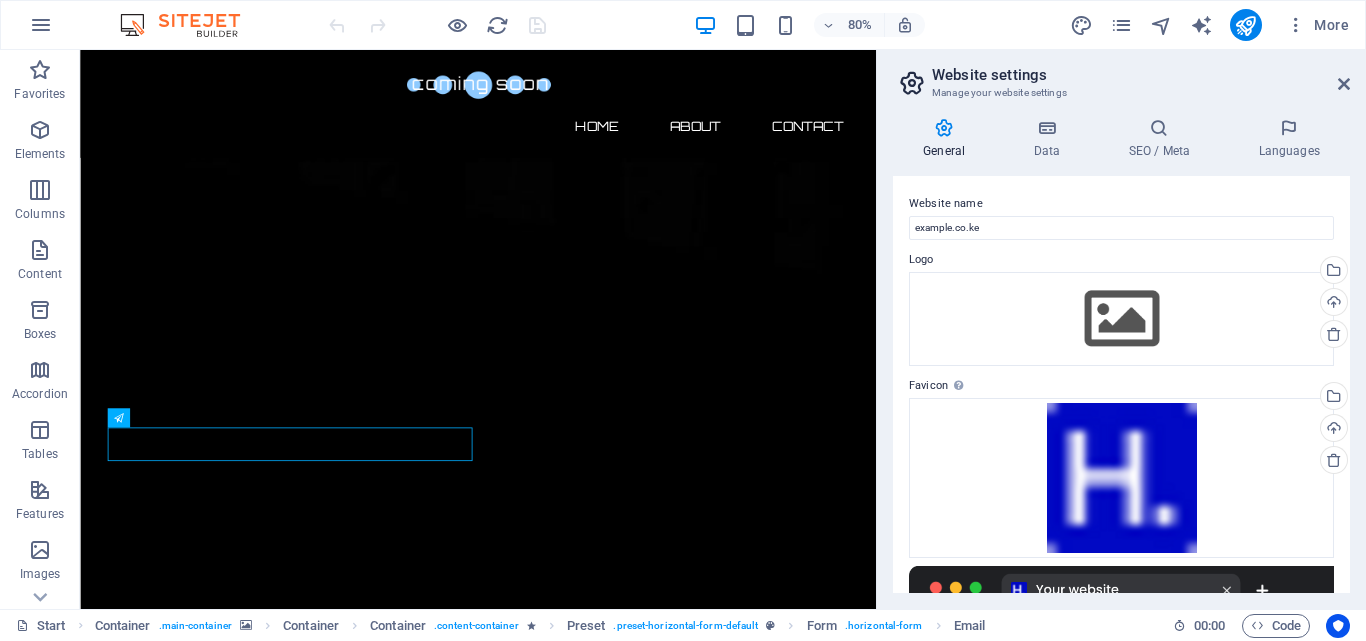 click on "Company example.co.ke First name Last name [POSTAL CODE]" at bounding box center [1121, 355] 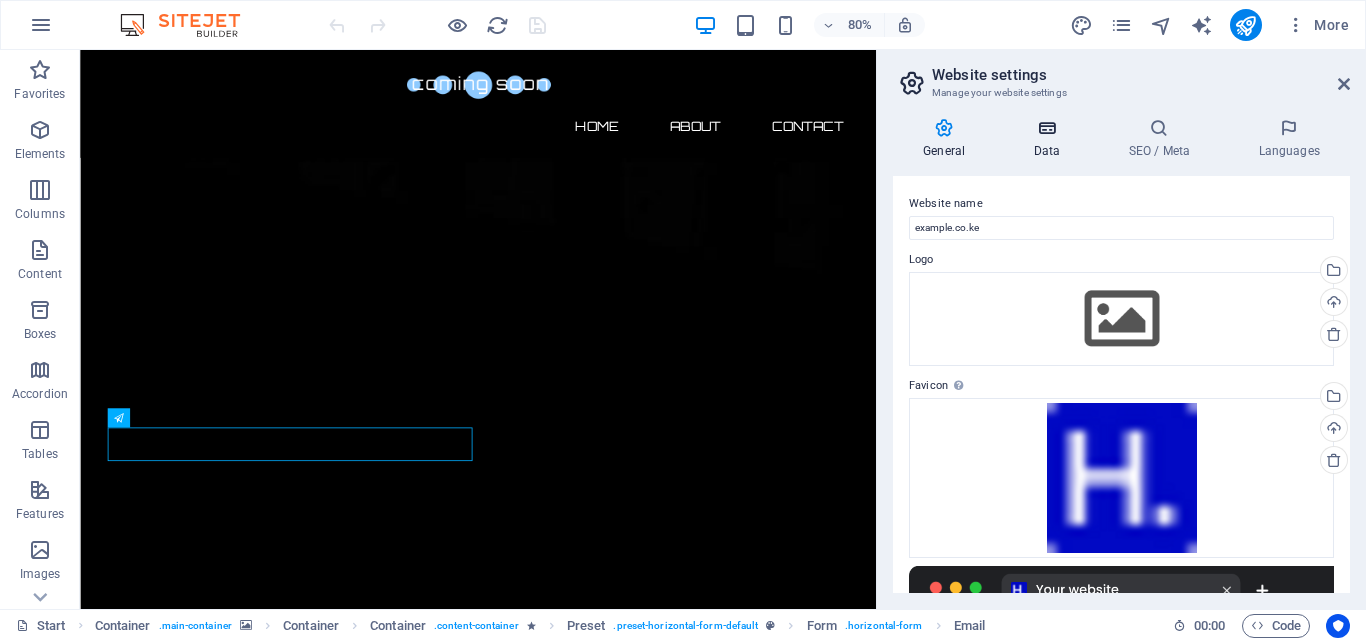 click on "Data" at bounding box center [1050, 139] 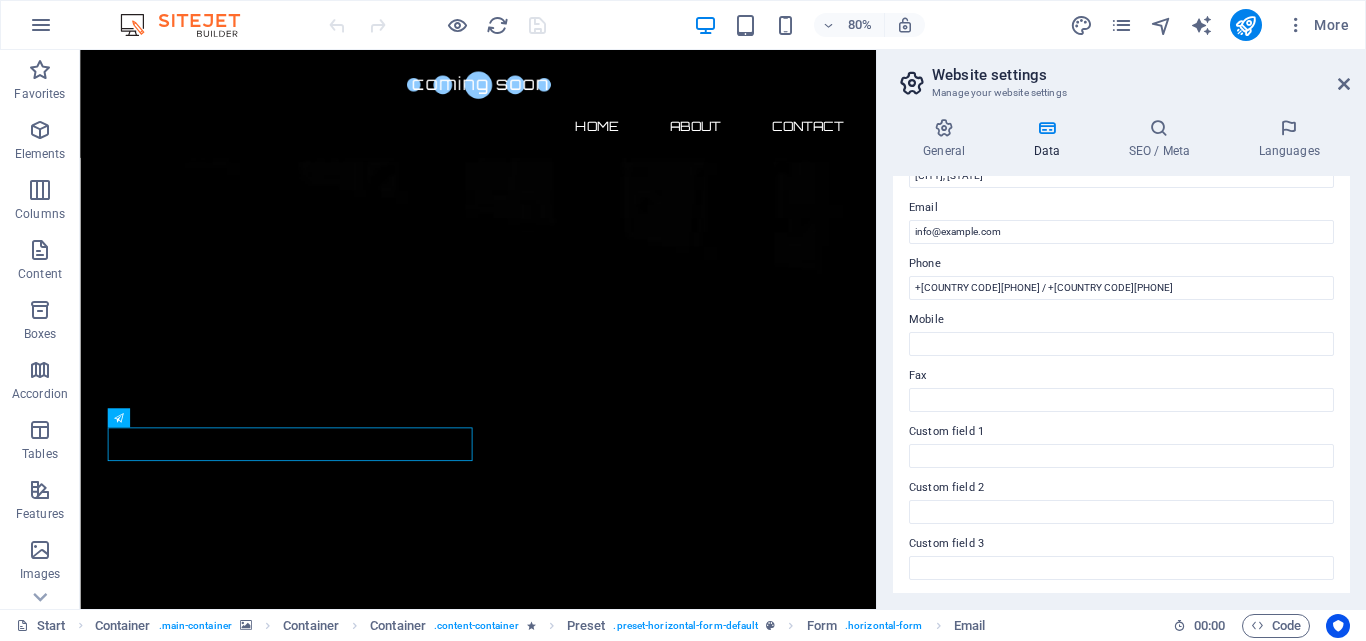 scroll, scrollTop: 244, scrollLeft: 0, axis: vertical 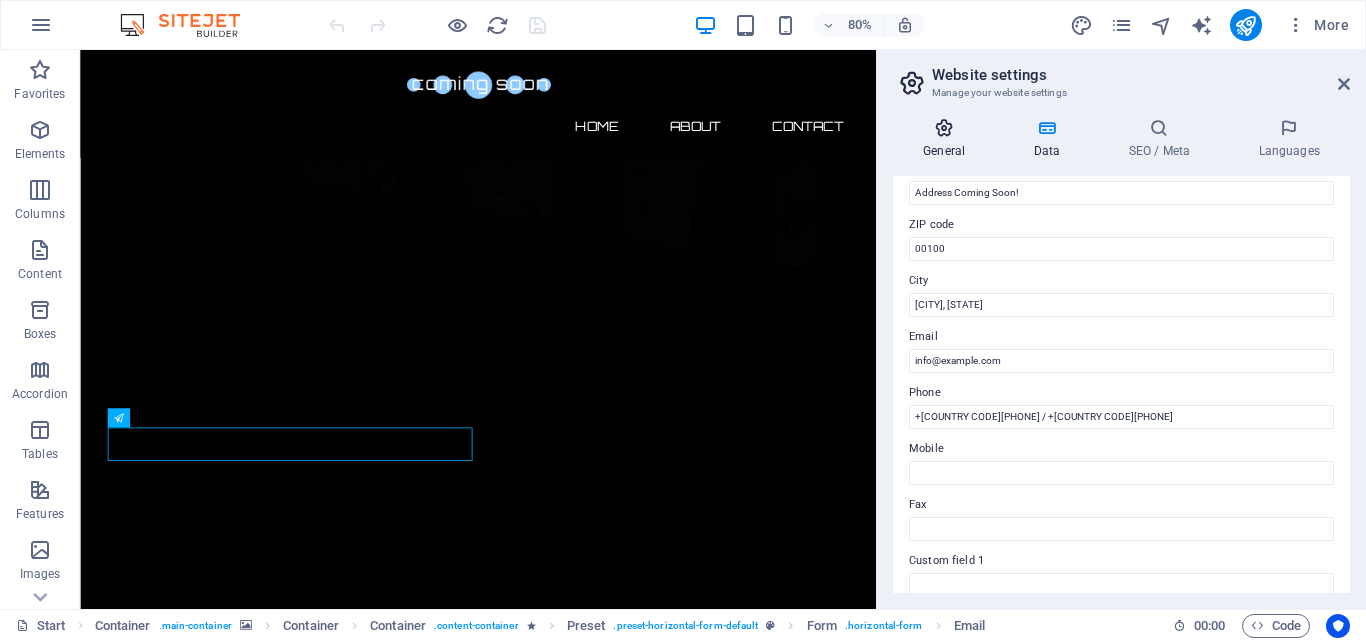 click on "General" at bounding box center [948, 139] 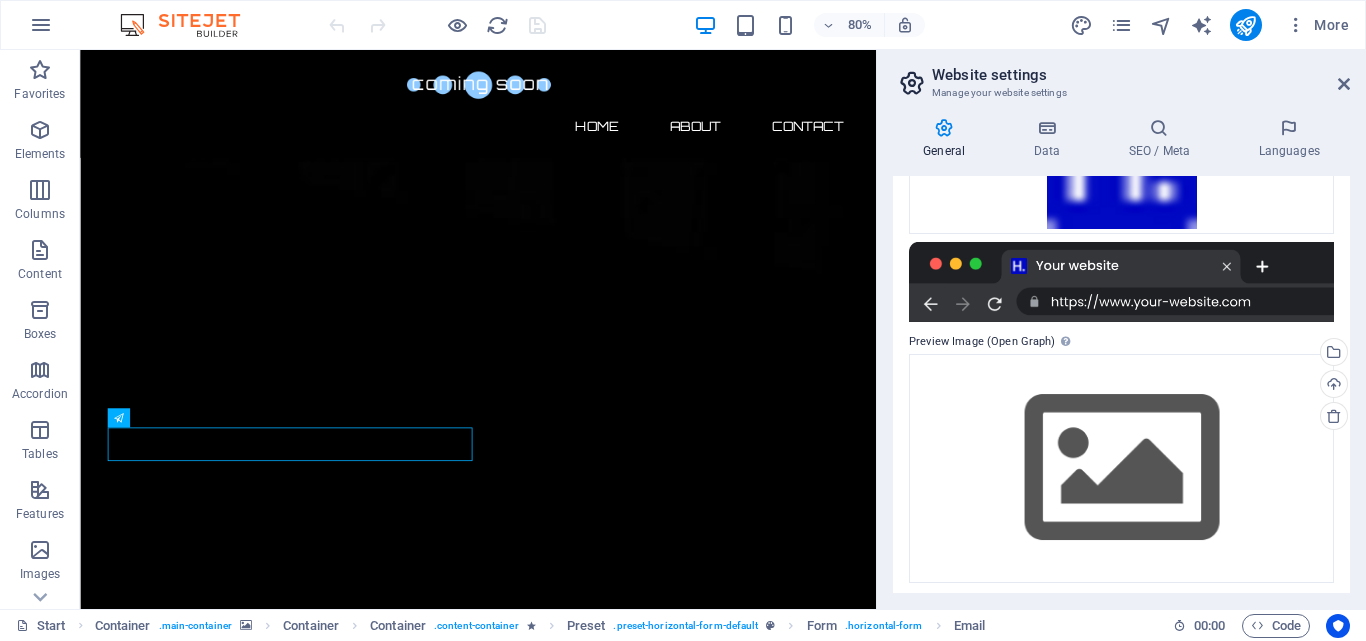 scroll, scrollTop: 330, scrollLeft: 0, axis: vertical 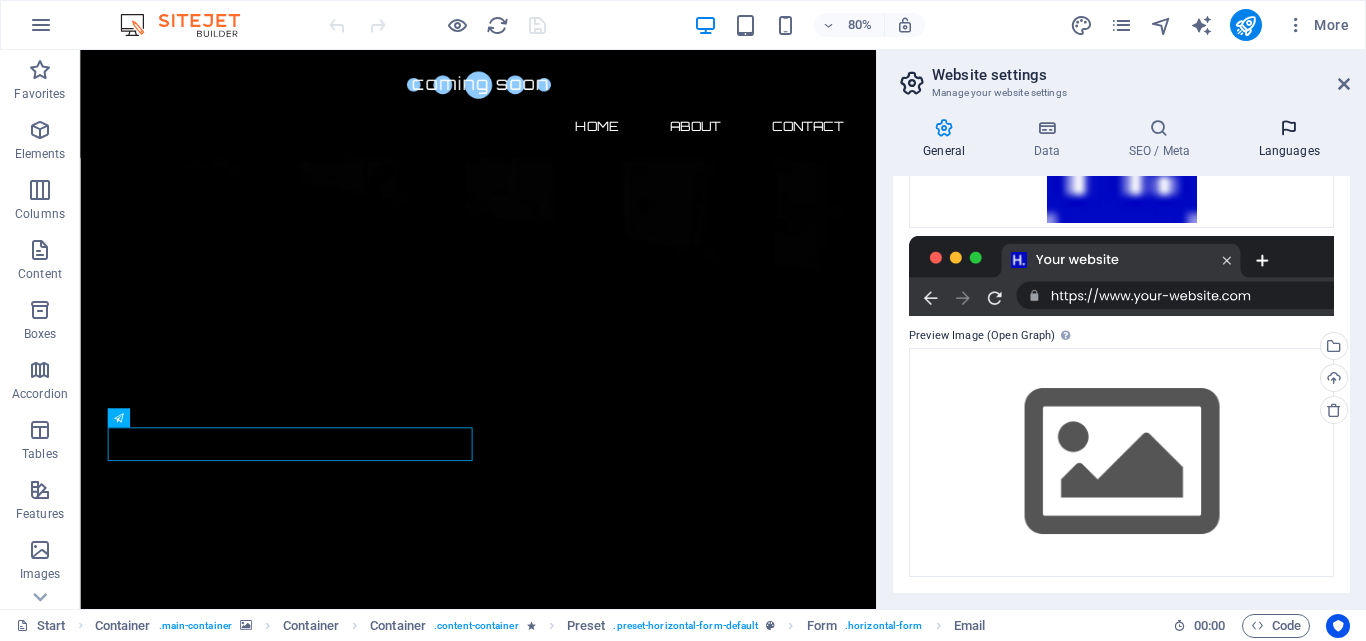 click at bounding box center (1289, 128) 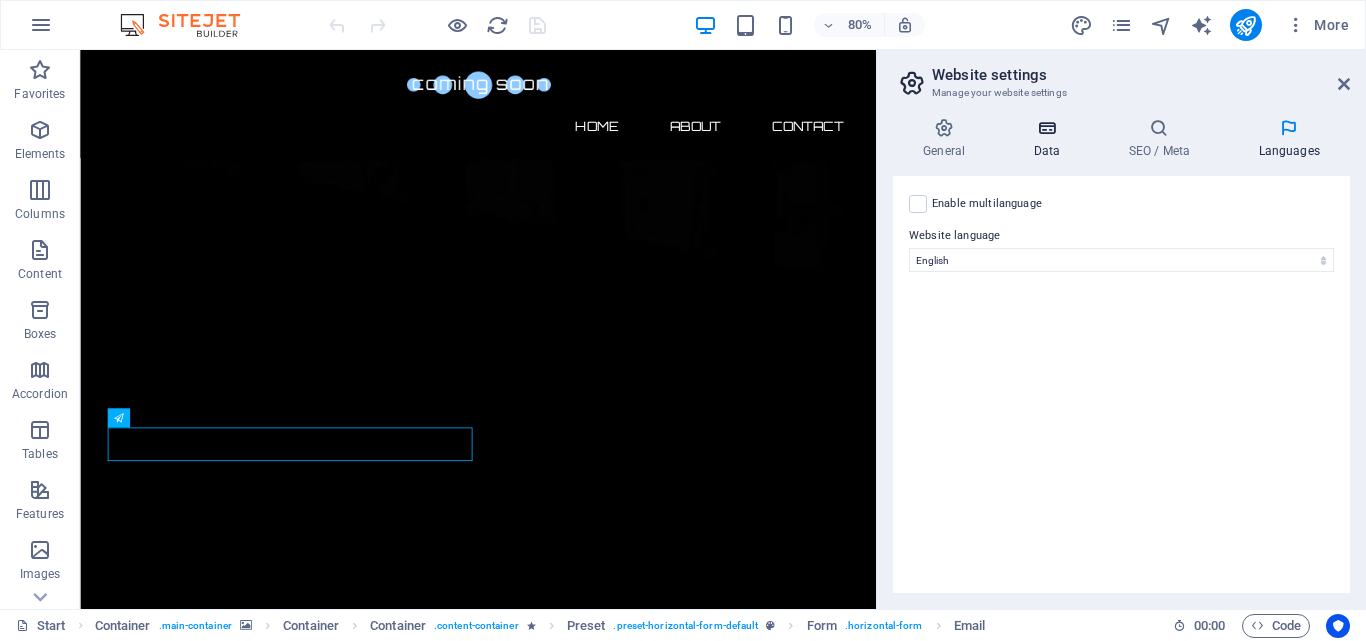 click on "Data" at bounding box center (1050, 139) 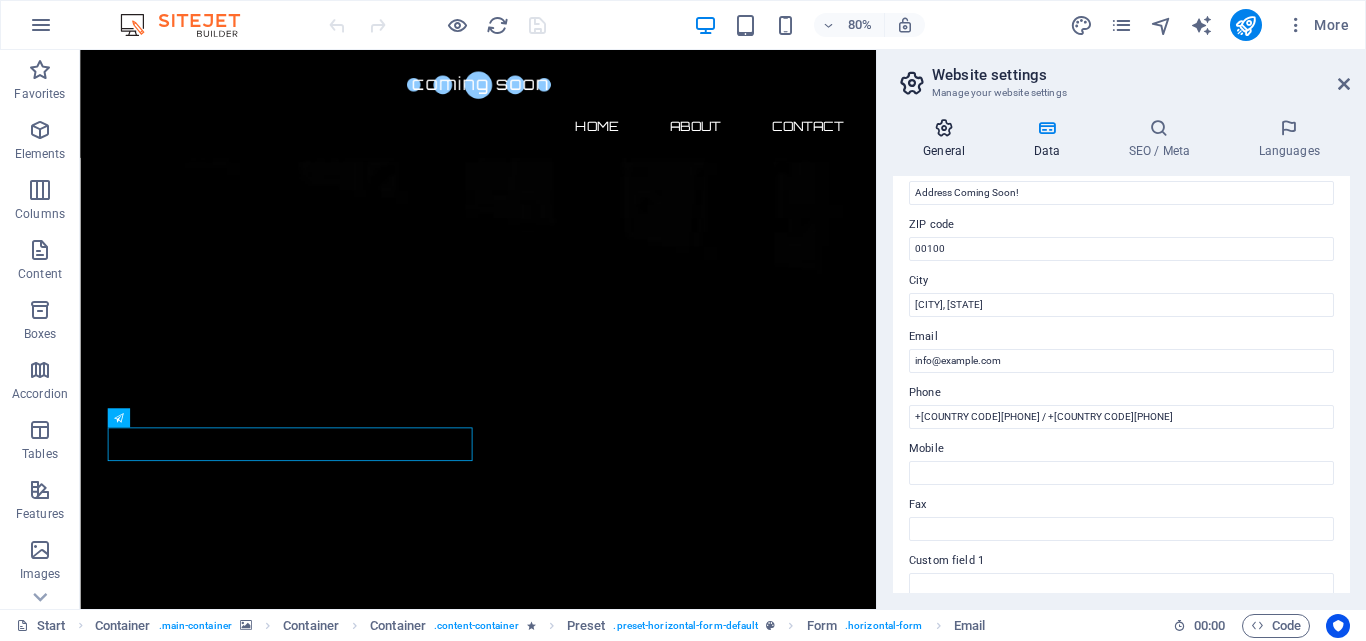 click on "General" at bounding box center [948, 139] 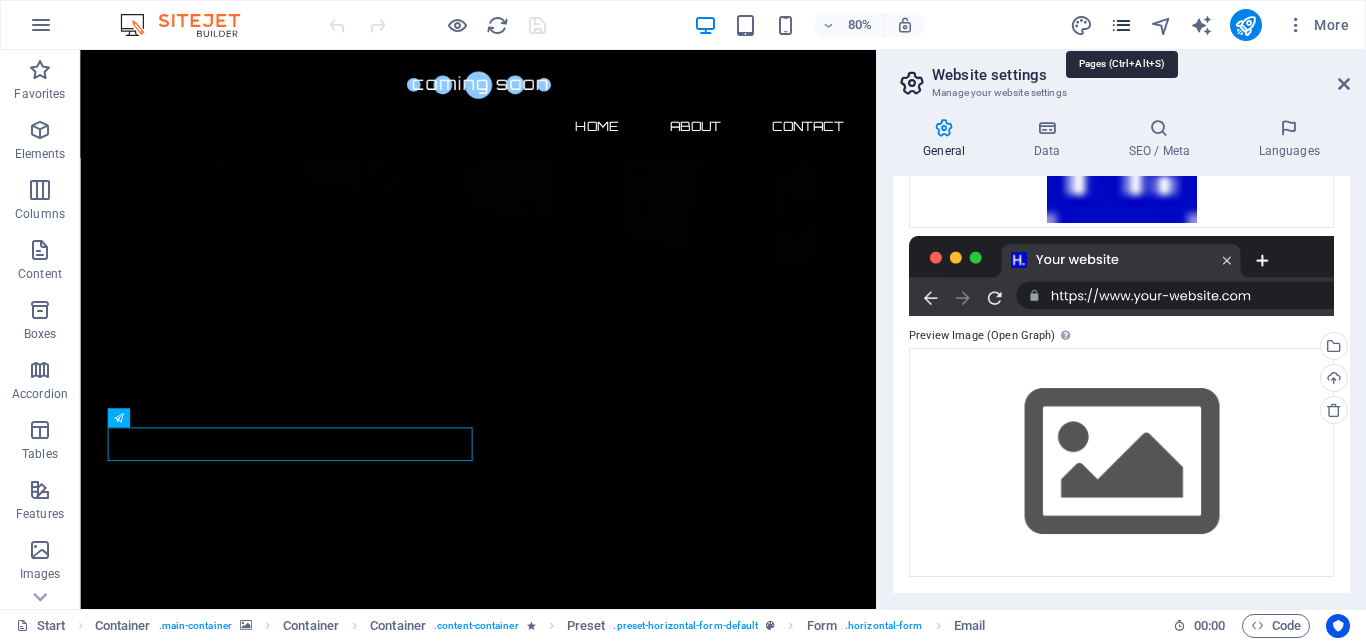 click at bounding box center [1121, 25] 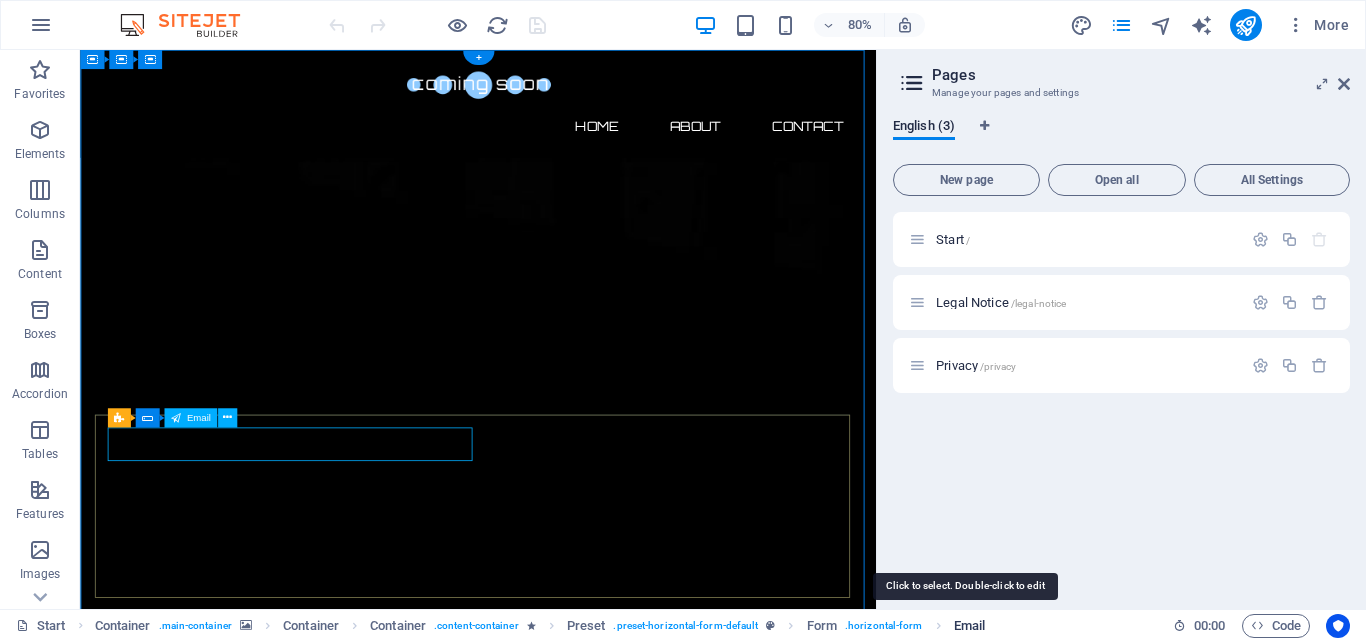 click on "Email" at bounding box center [969, 626] 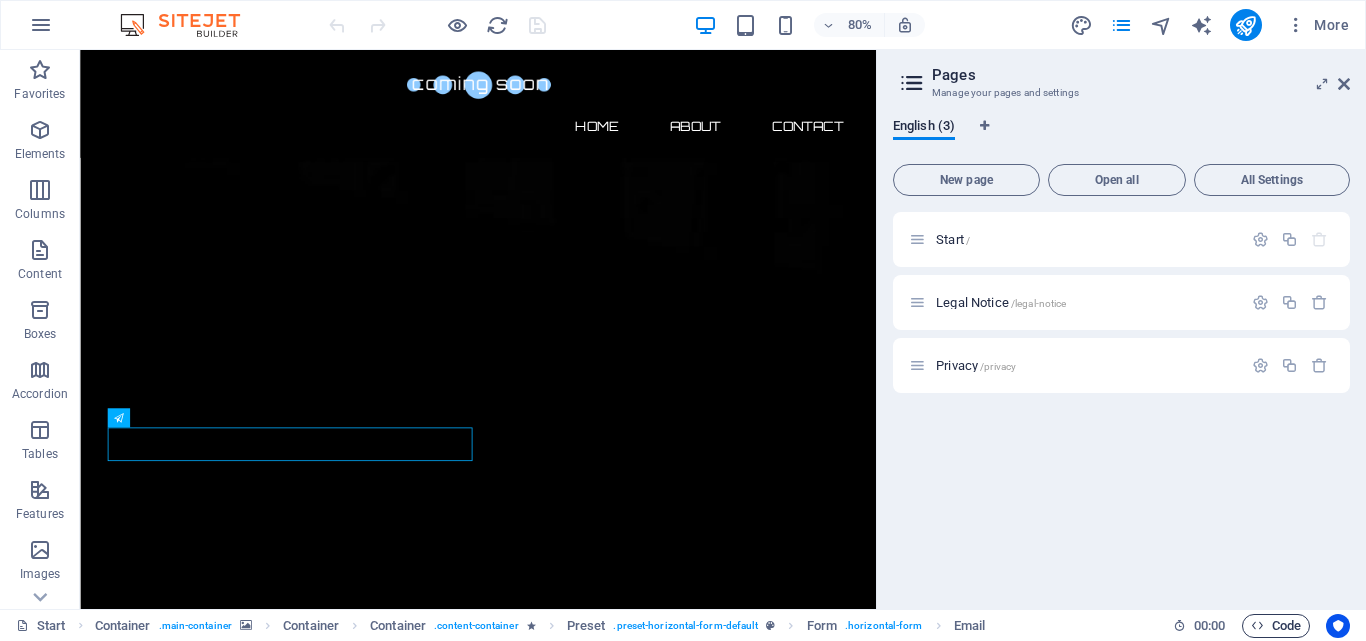 click on "Code" at bounding box center (1276, 626) 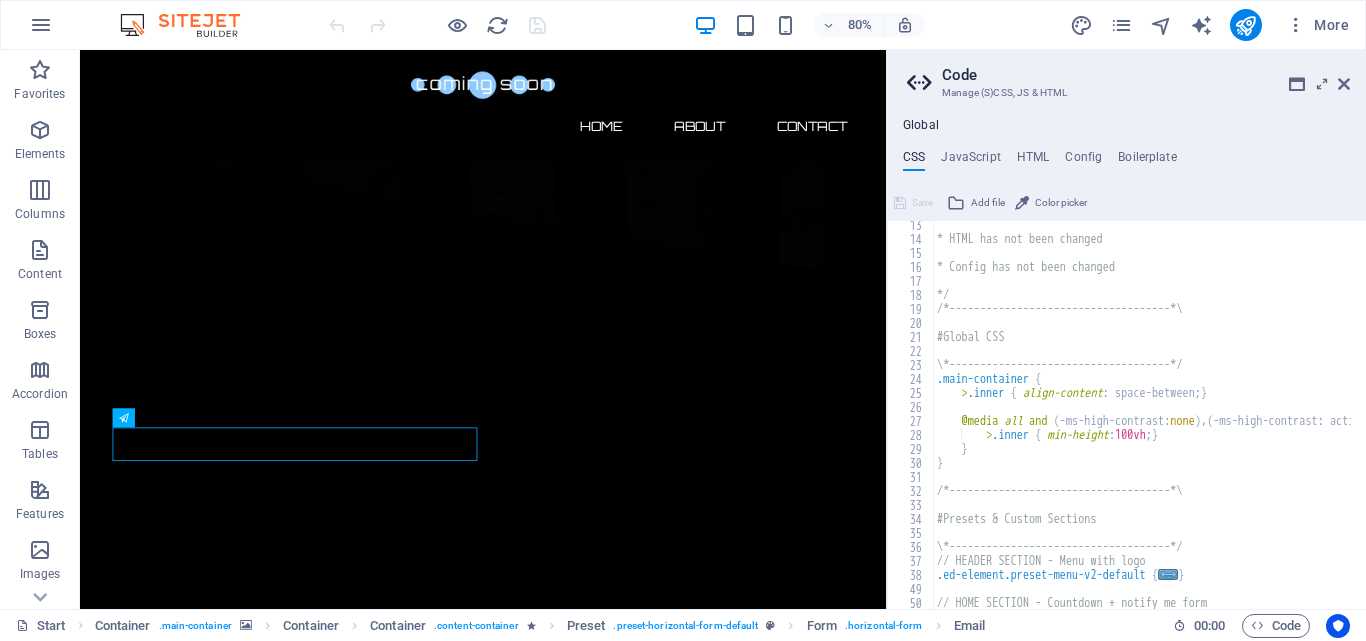 scroll, scrollTop: 0, scrollLeft: 0, axis: both 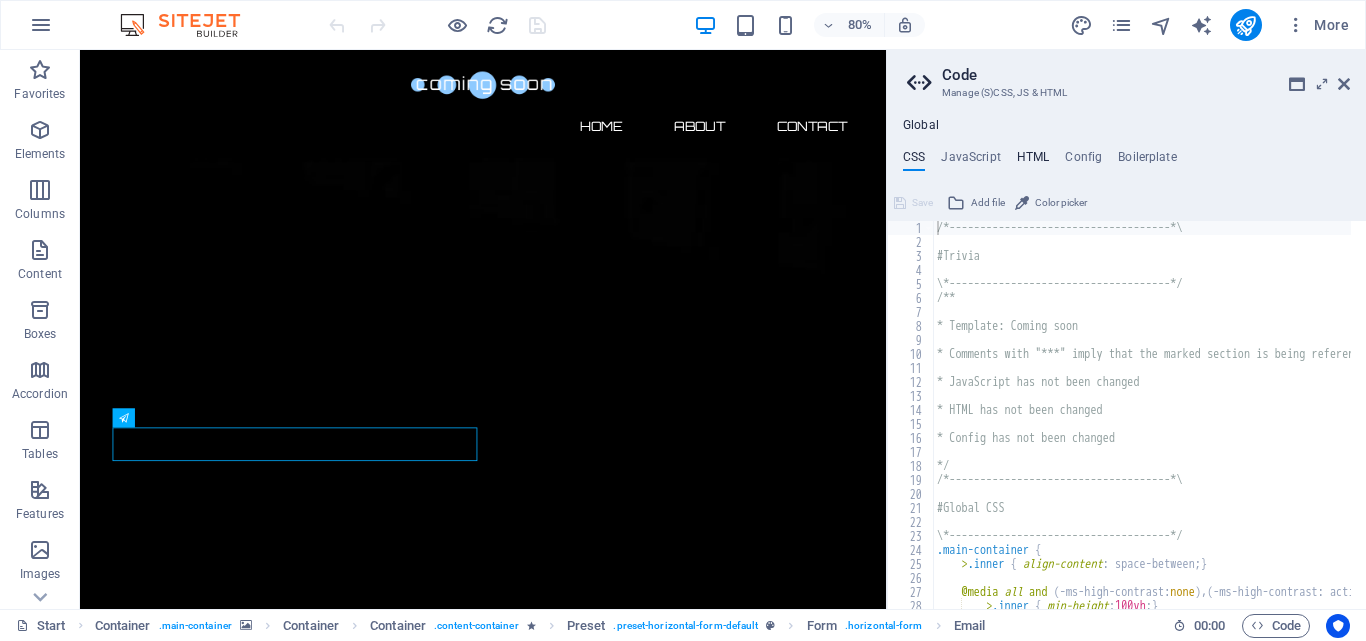 click on "HTML" at bounding box center (1033, 161) 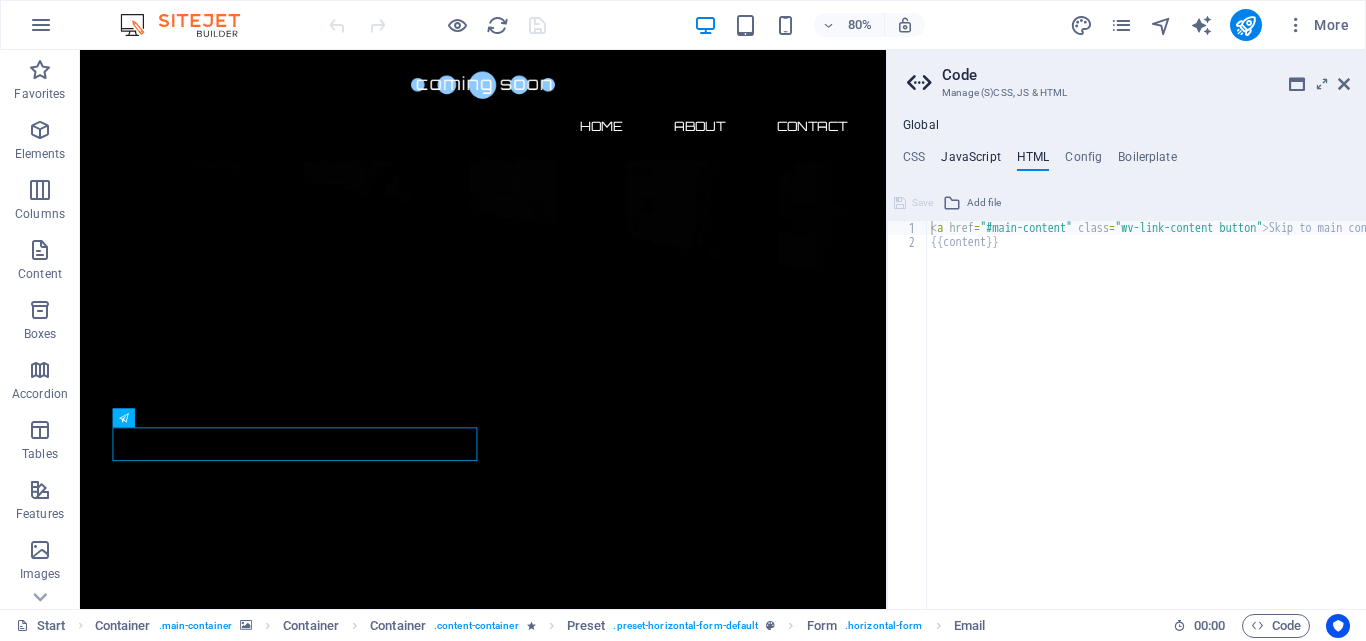 click on "JavaScript" at bounding box center [970, 161] 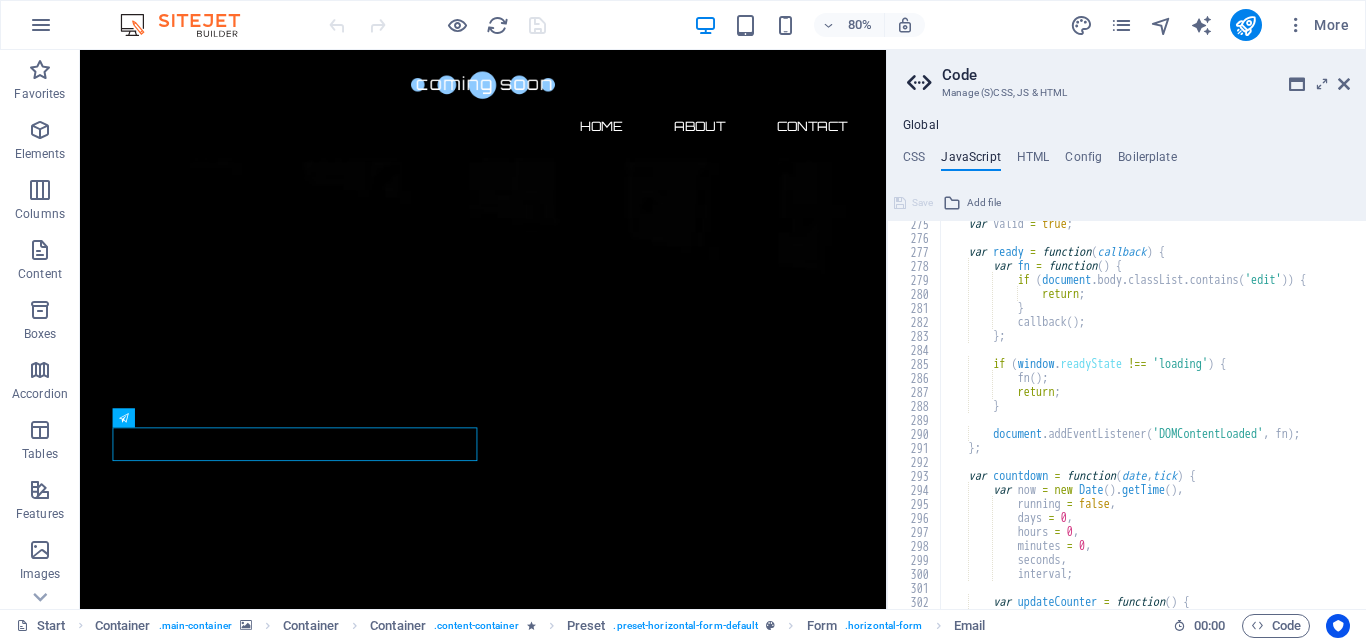 scroll, scrollTop: 3840, scrollLeft: 0, axis: vertical 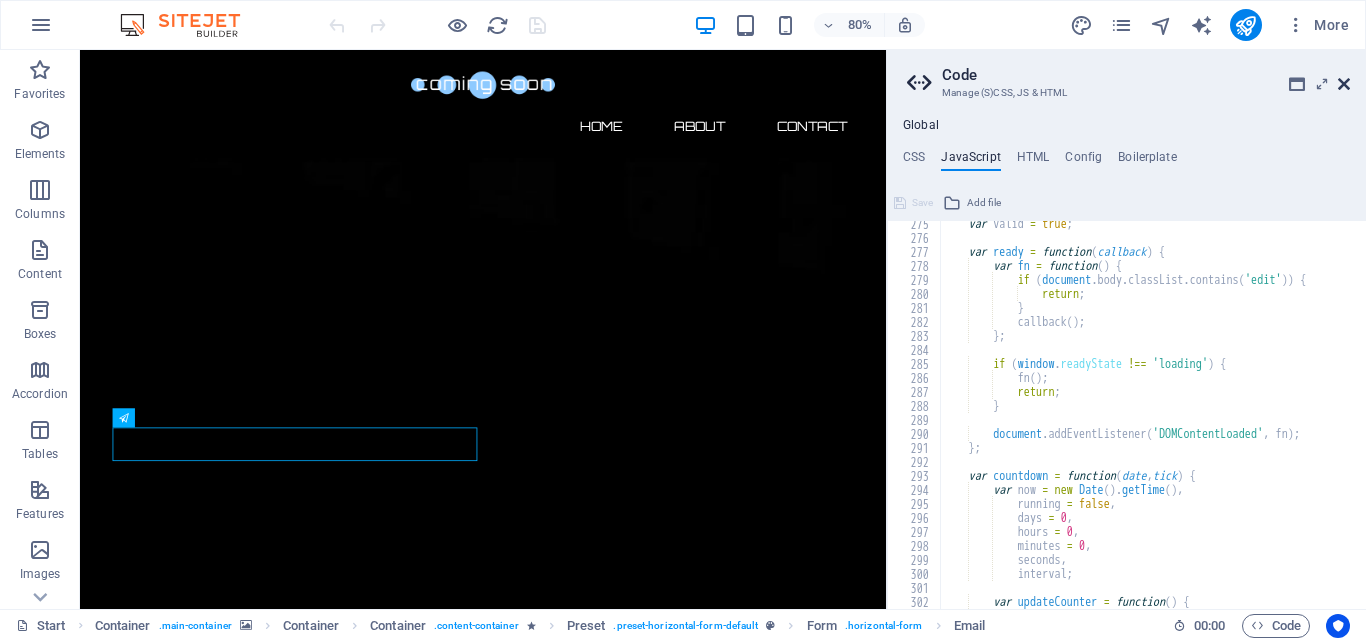 click at bounding box center [1344, 84] 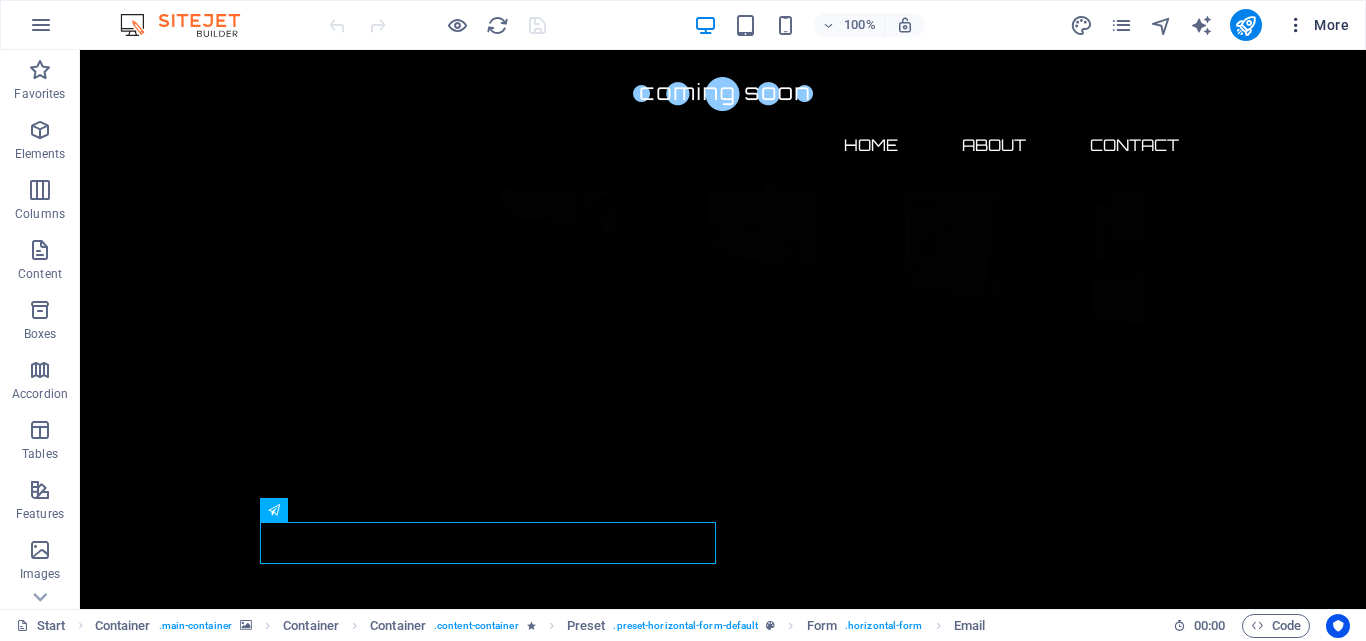 click on "More" at bounding box center [1317, 25] 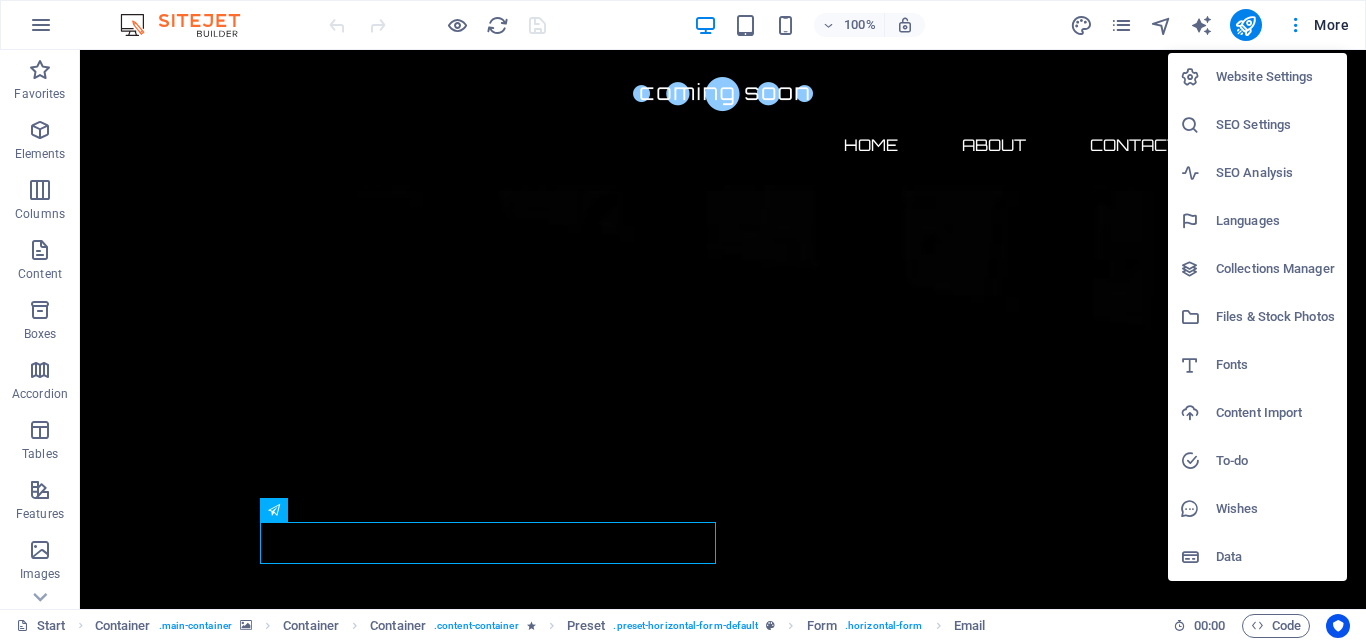 click on "SEO Analysis" at bounding box center (1275, 173) 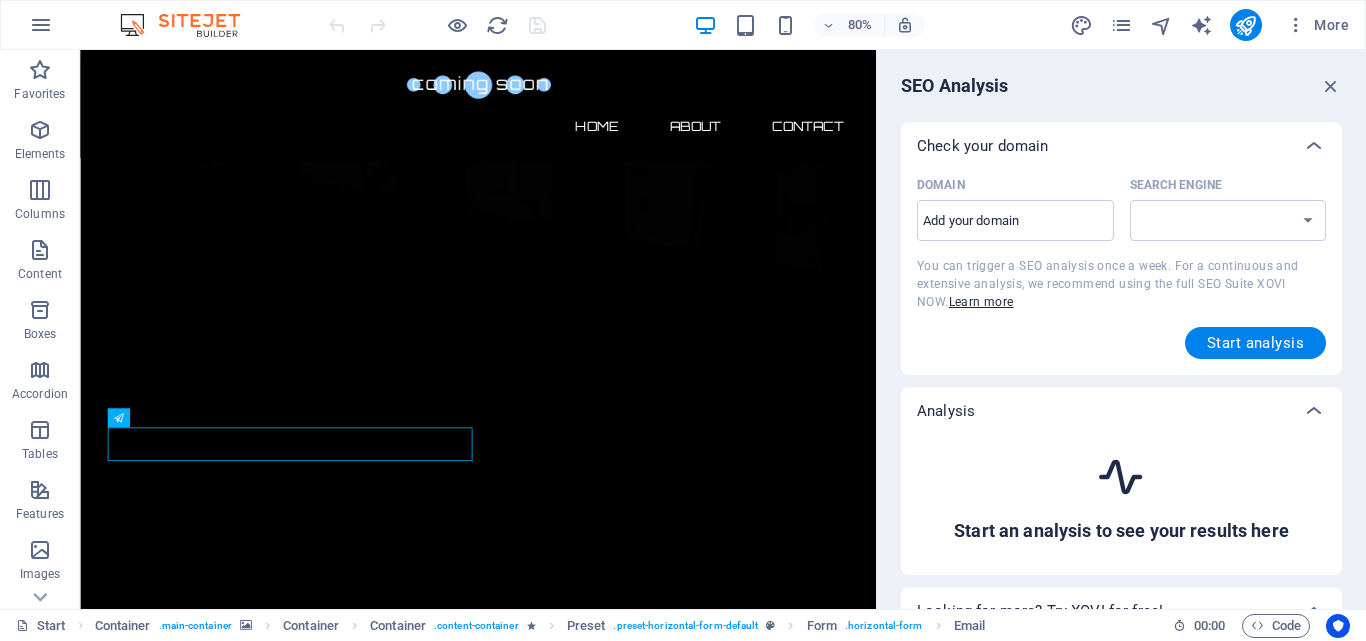 select on "google.com" 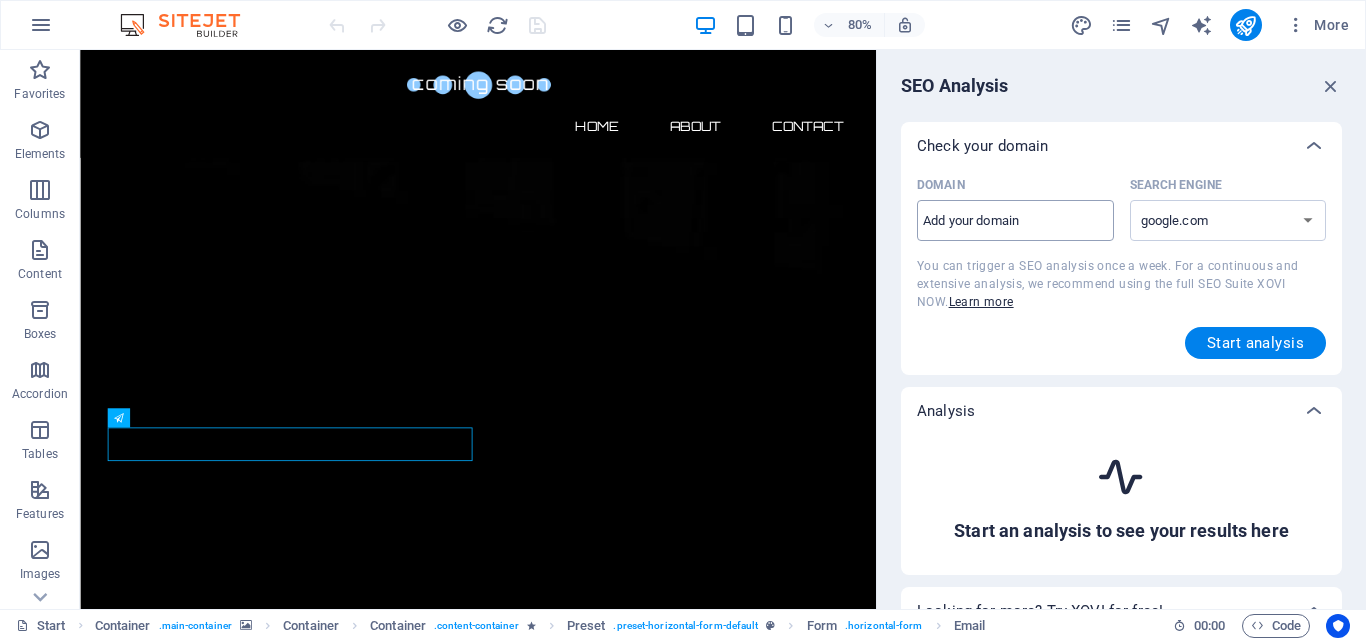 click on "Domain ​" at bounding box center (1015, 221) 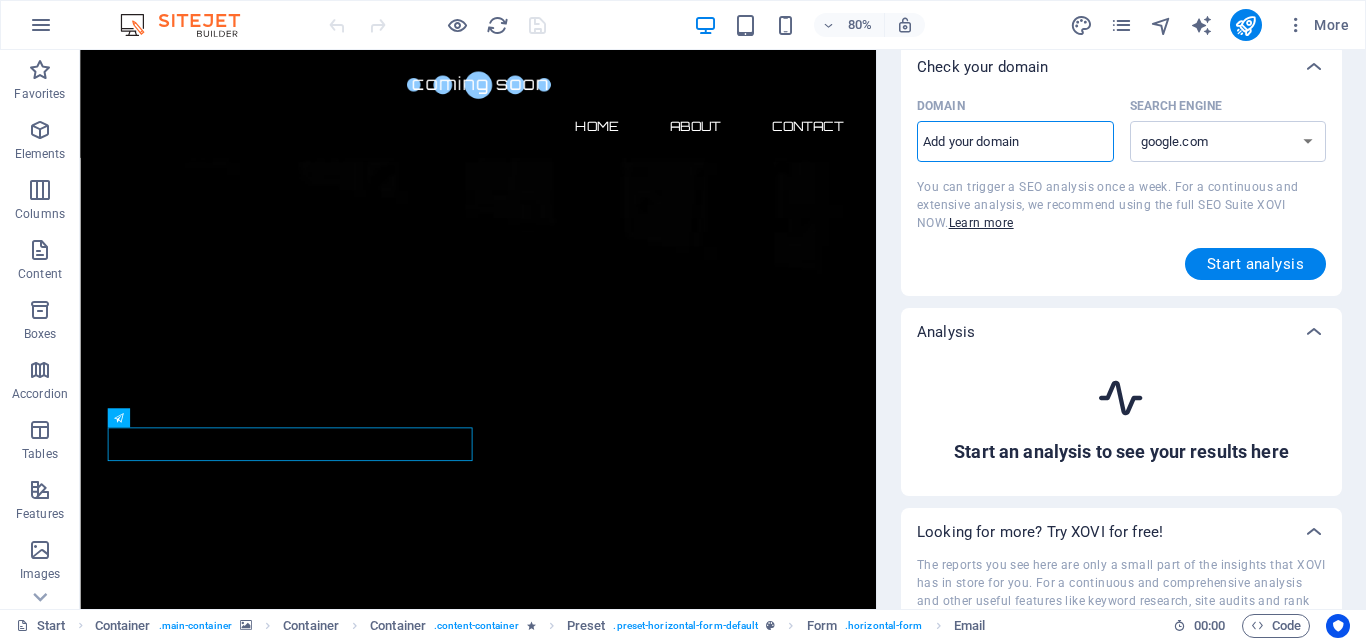 scroll, scrollTop: 0, scrollLeft: 0, axis: both 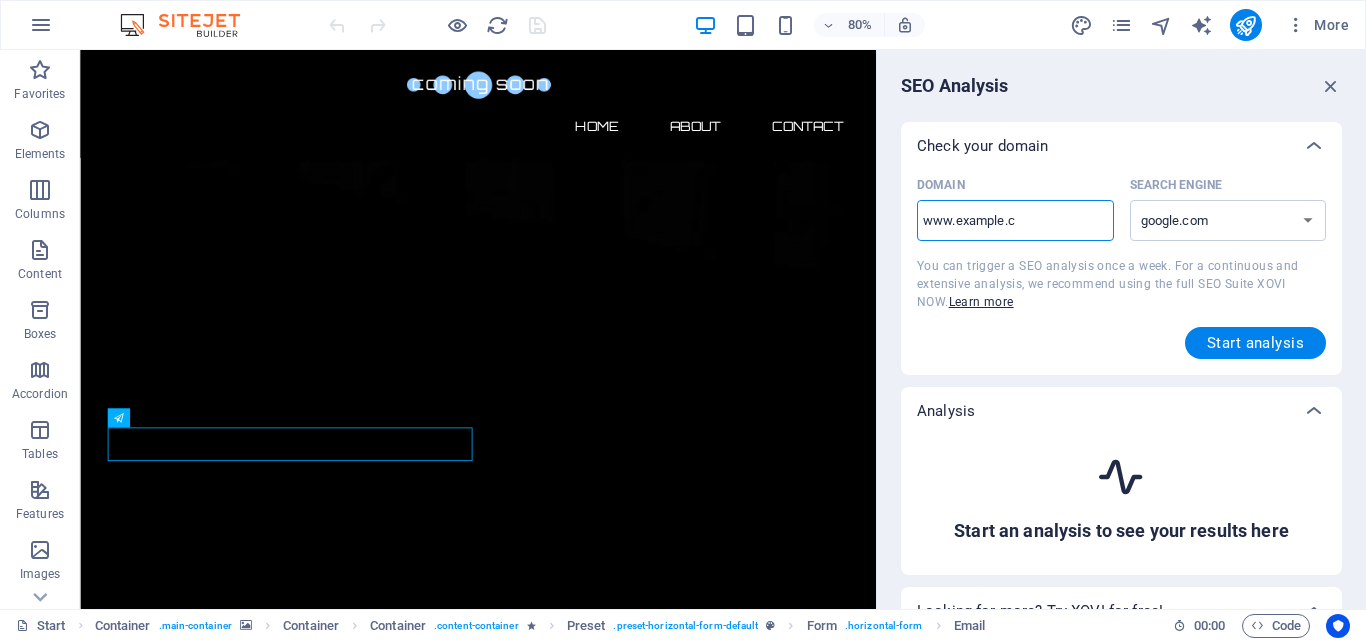 type on "www.example.co" 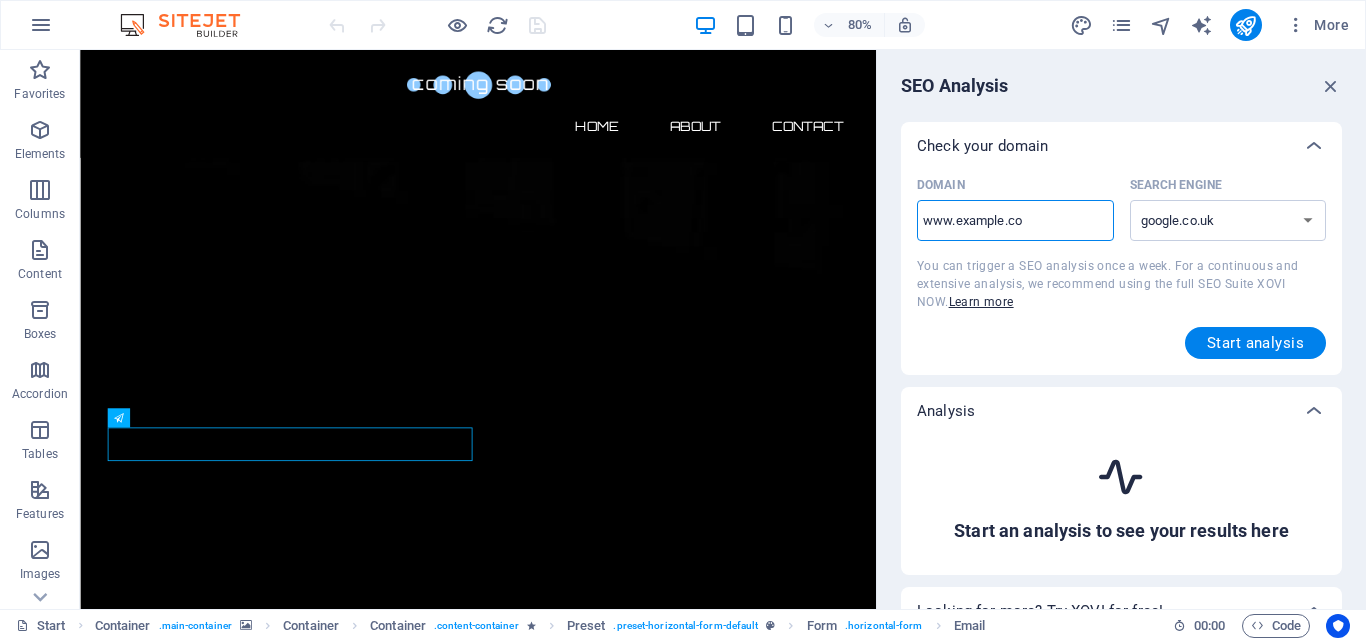 type on "example.co.k" 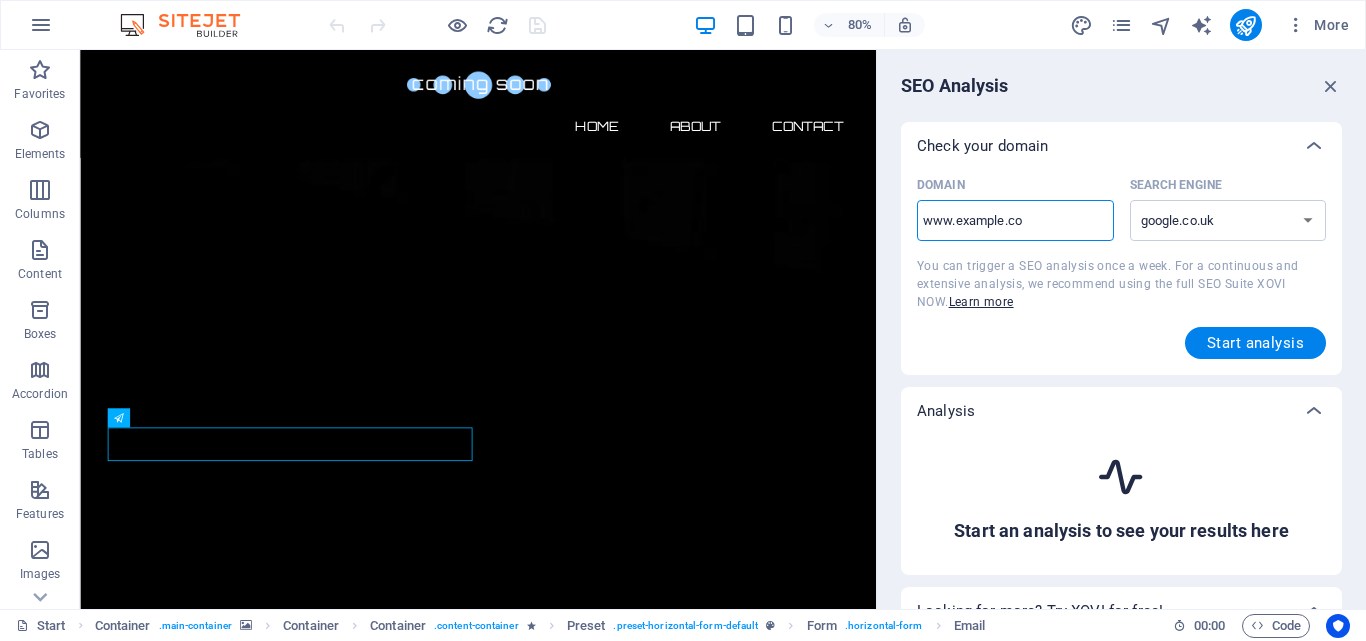 select on "google.com" 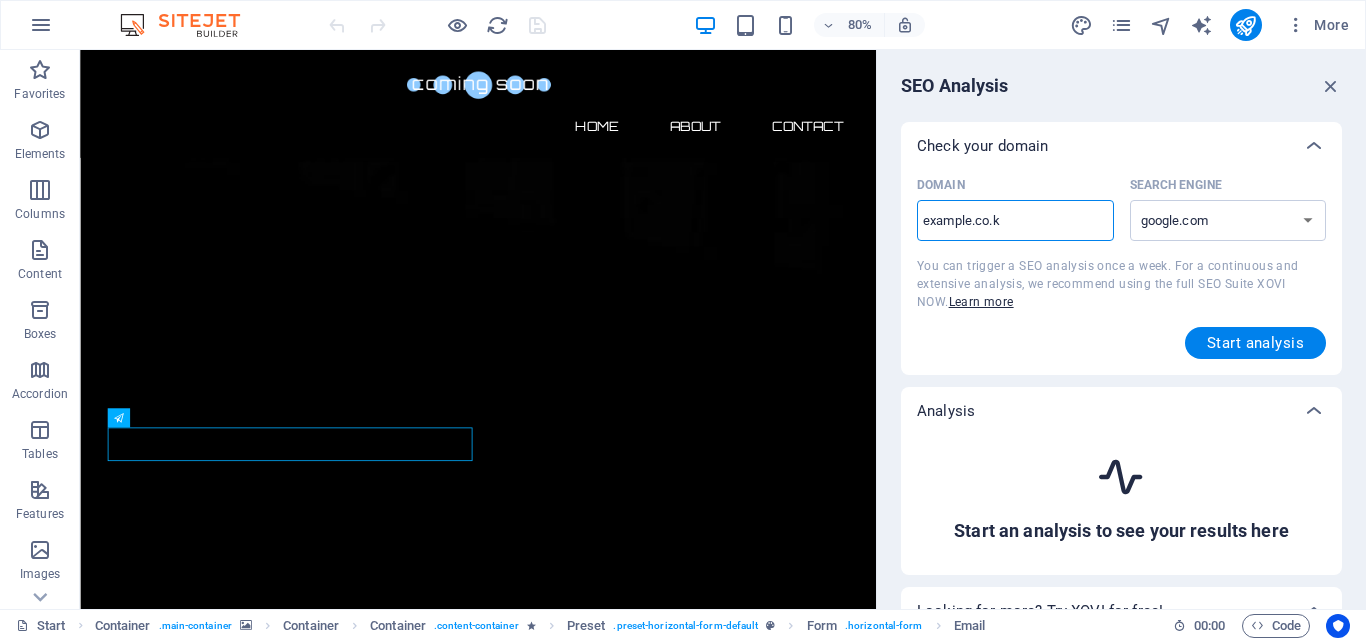 type on "www.example.co" 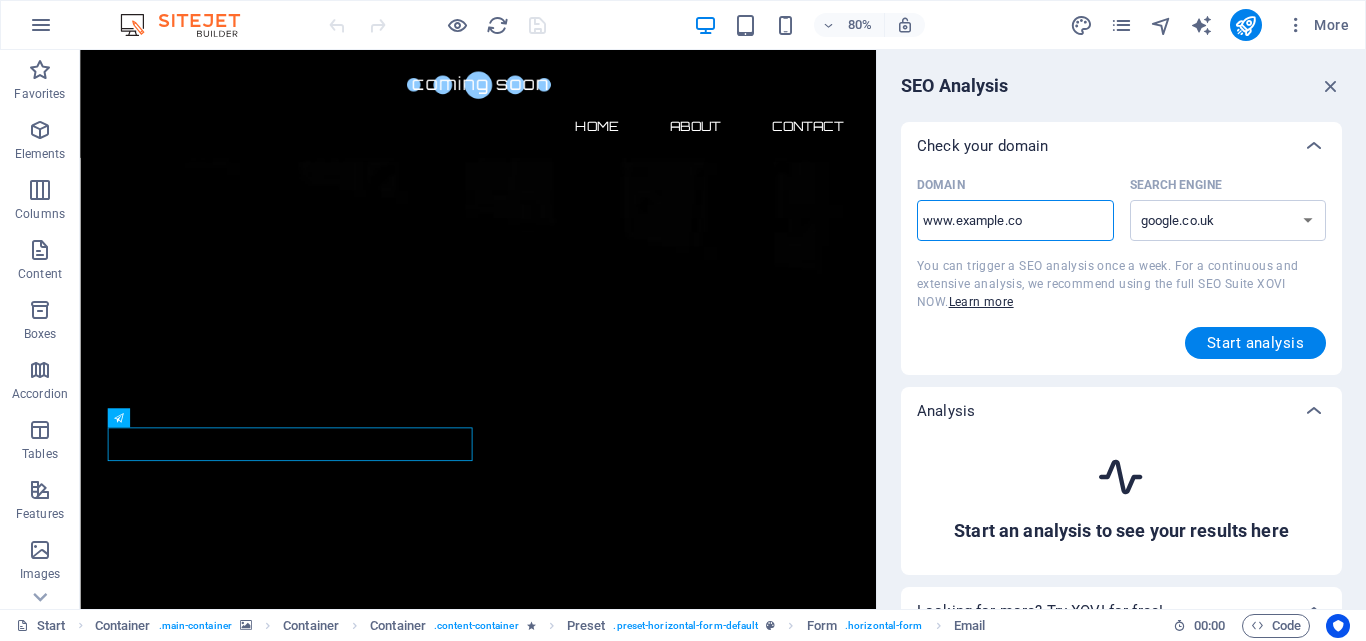 type on "www.example.com" 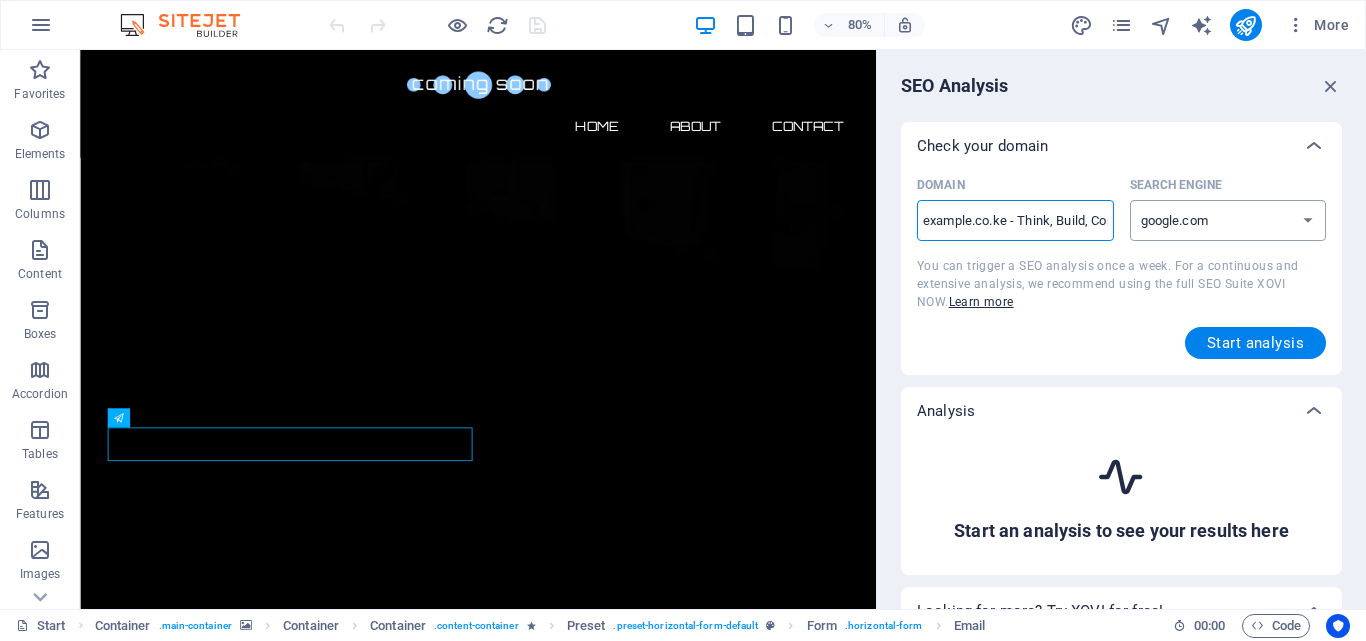 type on "example.co.ke - Think, Build, Connect" 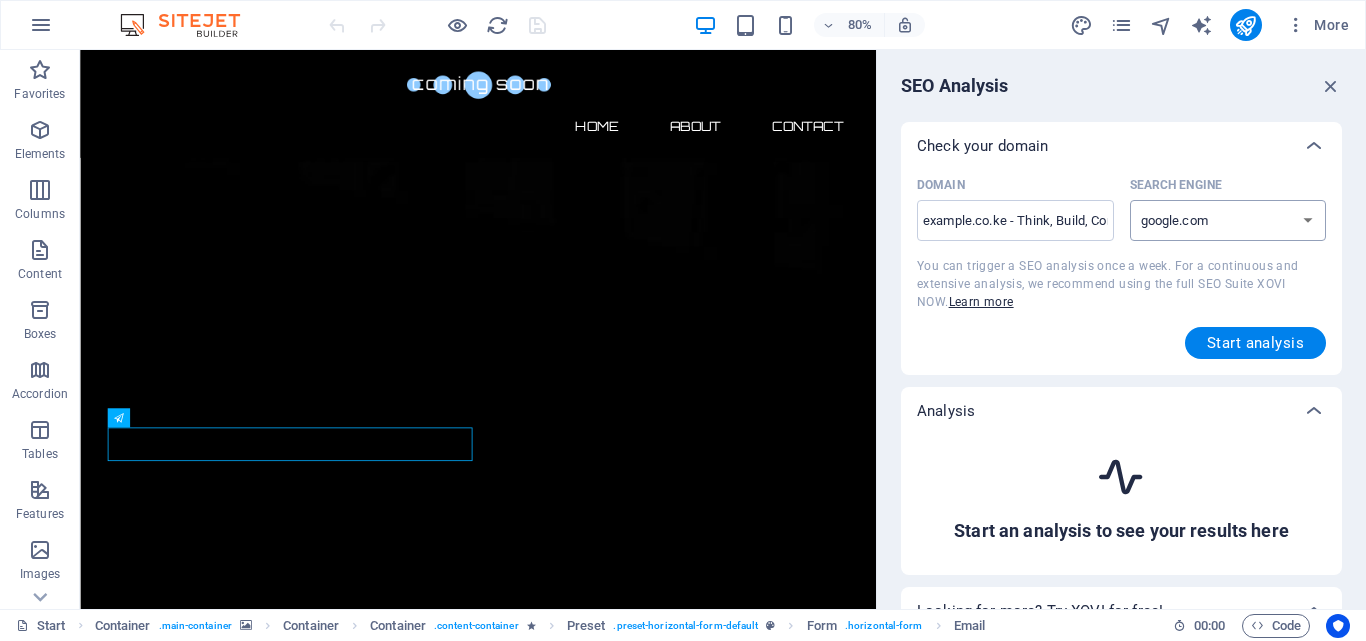click on "google.de google.at google.es google.co.uk google.fr google.it google.ch google.com google.com.br bing.com" at bounding box center [1228, 220] 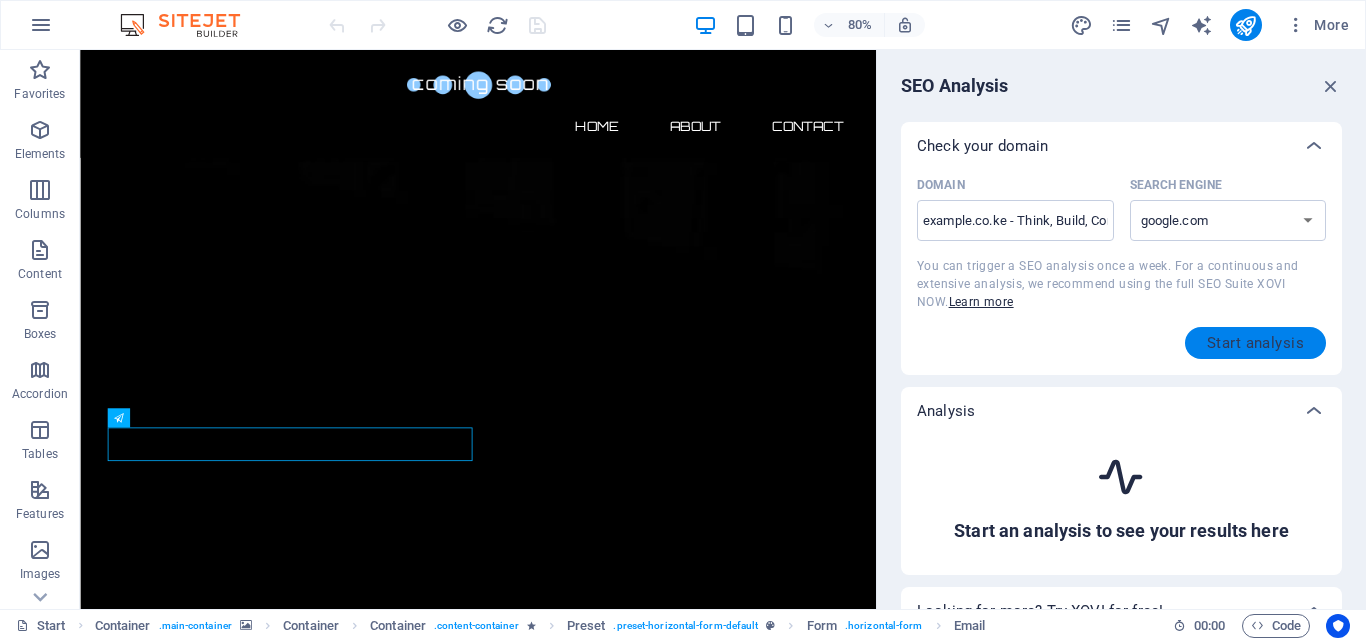 click on "Start analysis" at bounding box center [1255, 343] 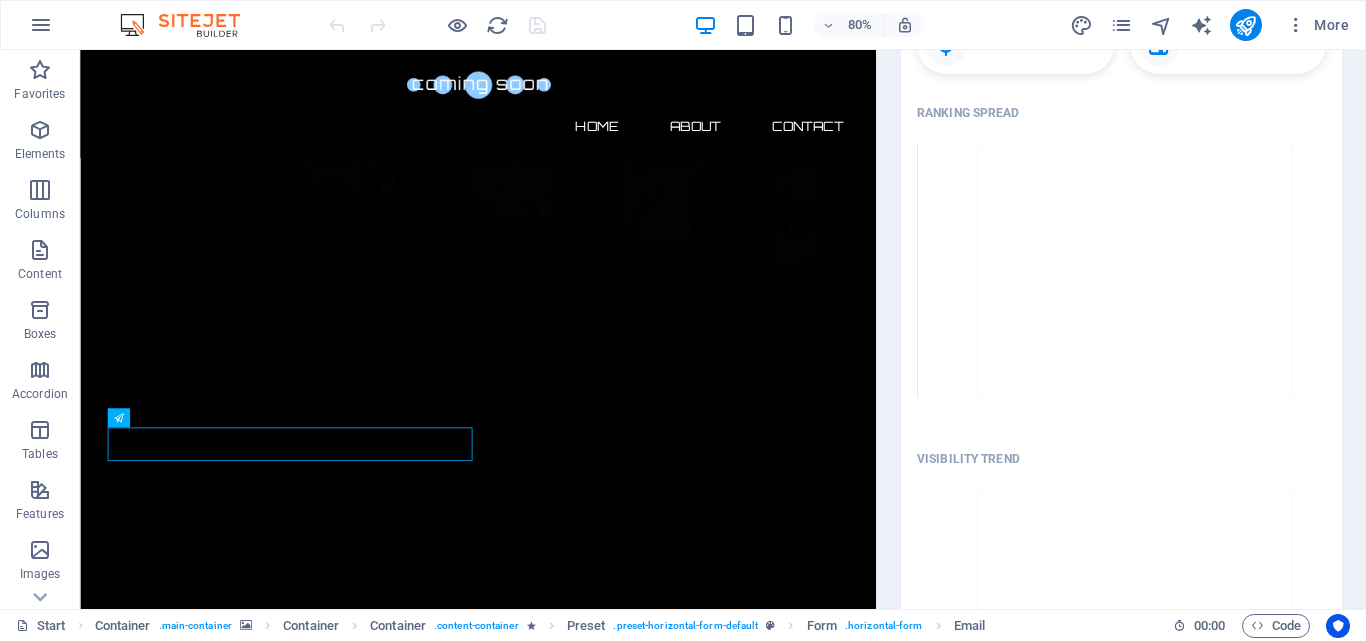 scroll, scrollTop: 500, scrollLeft: 0, axis: vertical 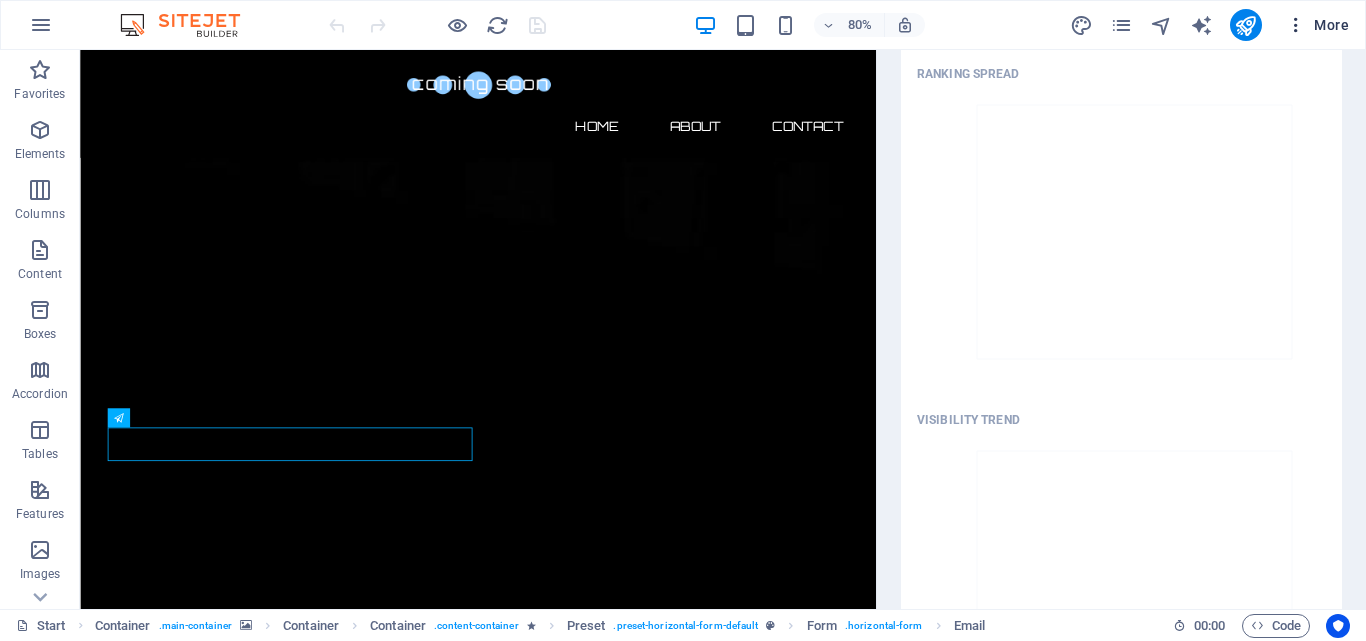 click on "More" at bounding box center [1317, 25] 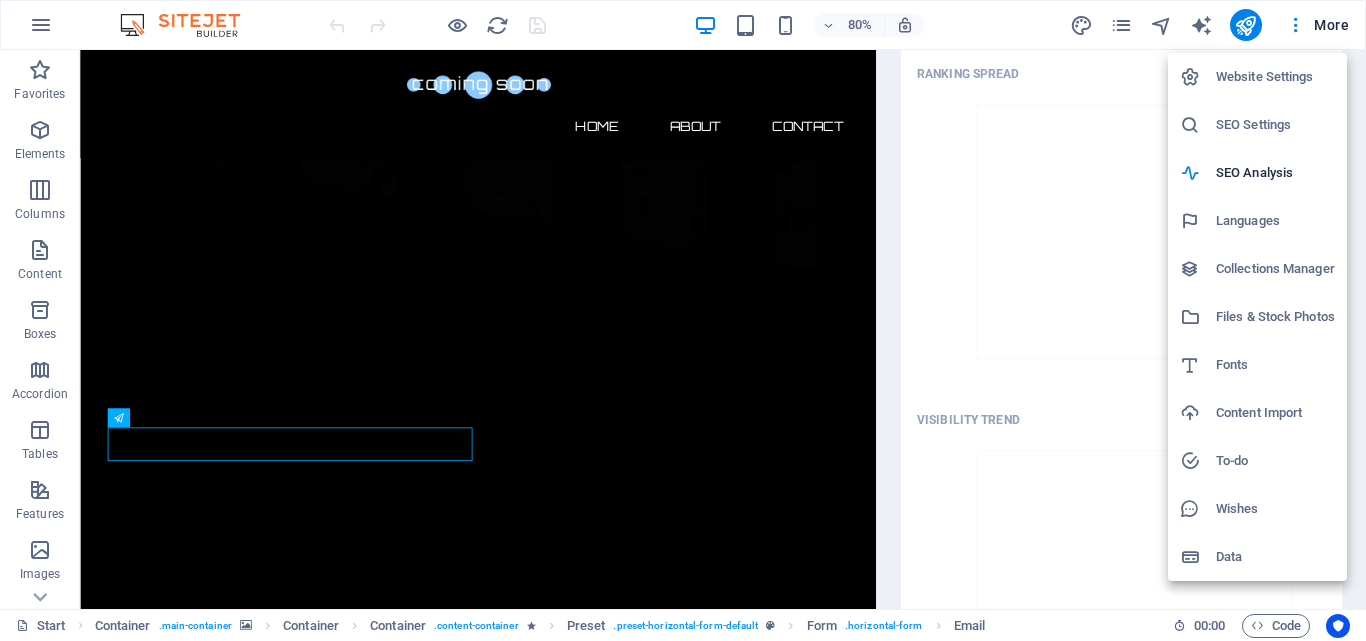 click on "Files & Stock Photos" at bounding box center [1275, 317] 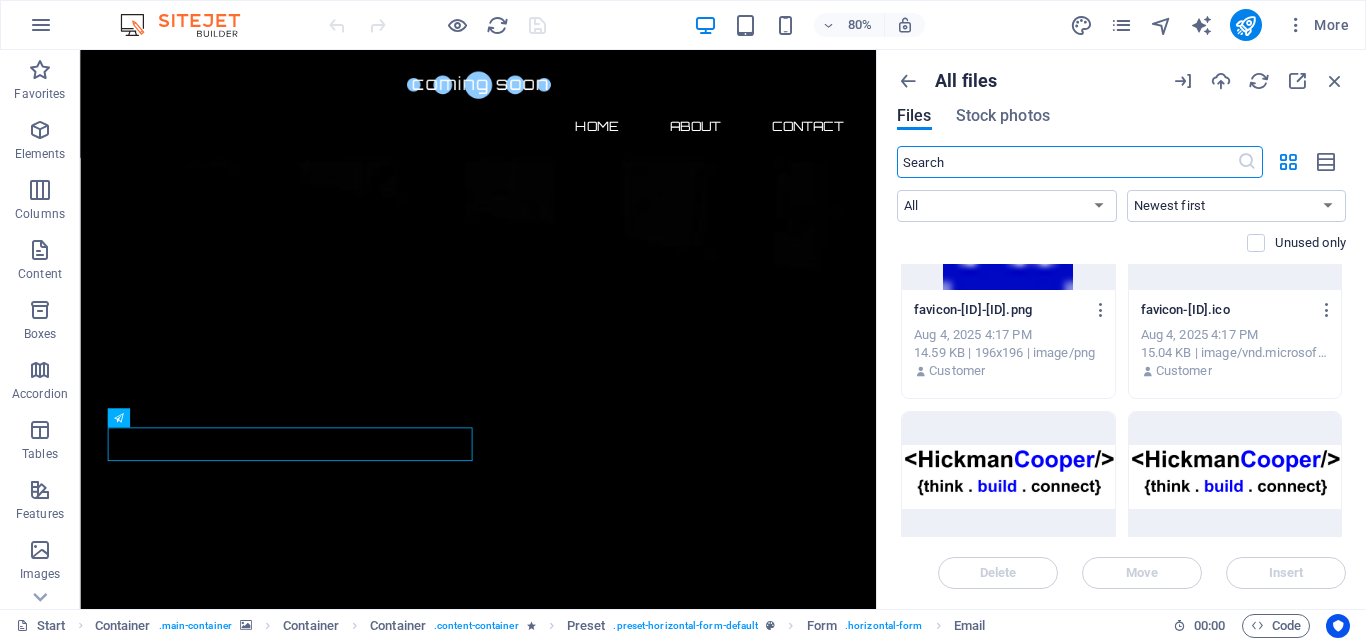 scroll, scrollTop: 0, scrollLeft: 0, axis: both 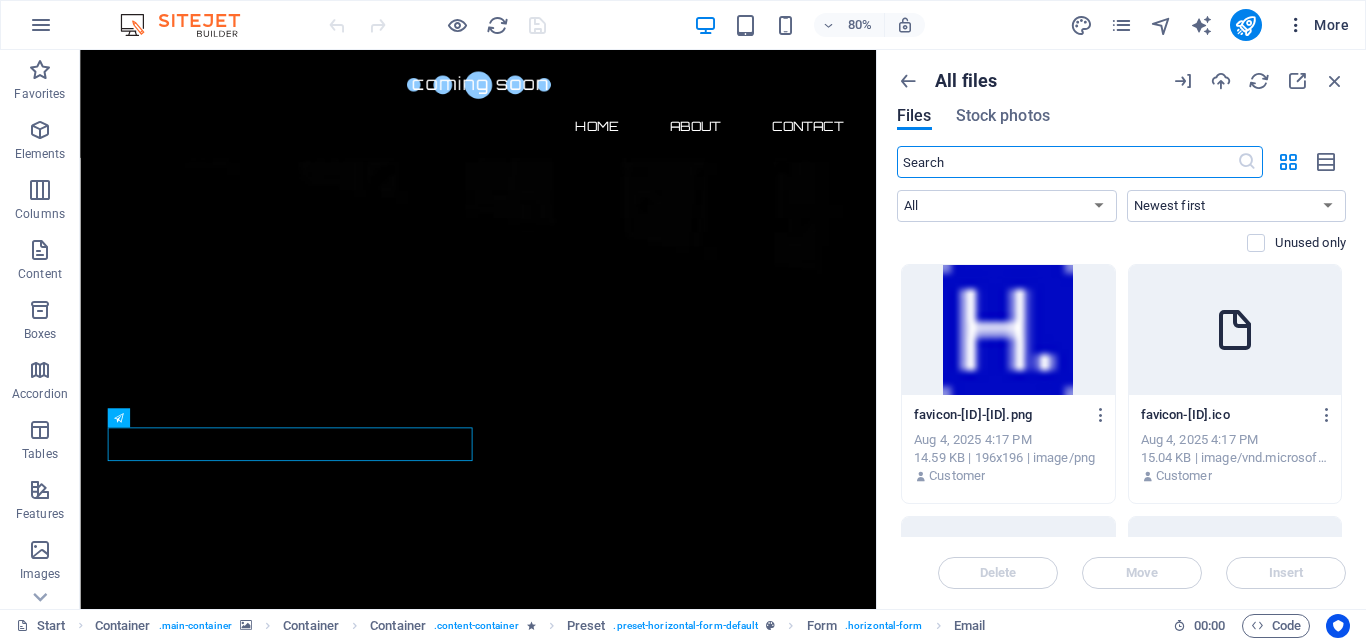 click on "More" at bounding box center (1317, 25) 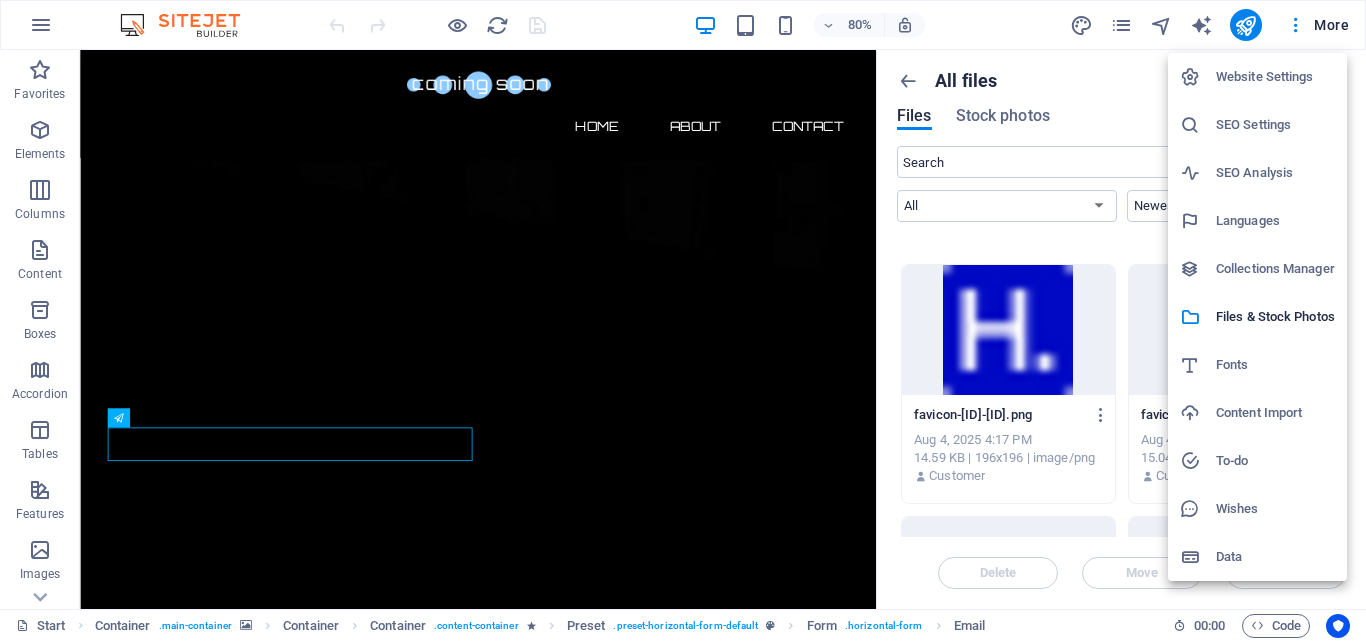 click on "Data" at bounding box center [1275, 557] 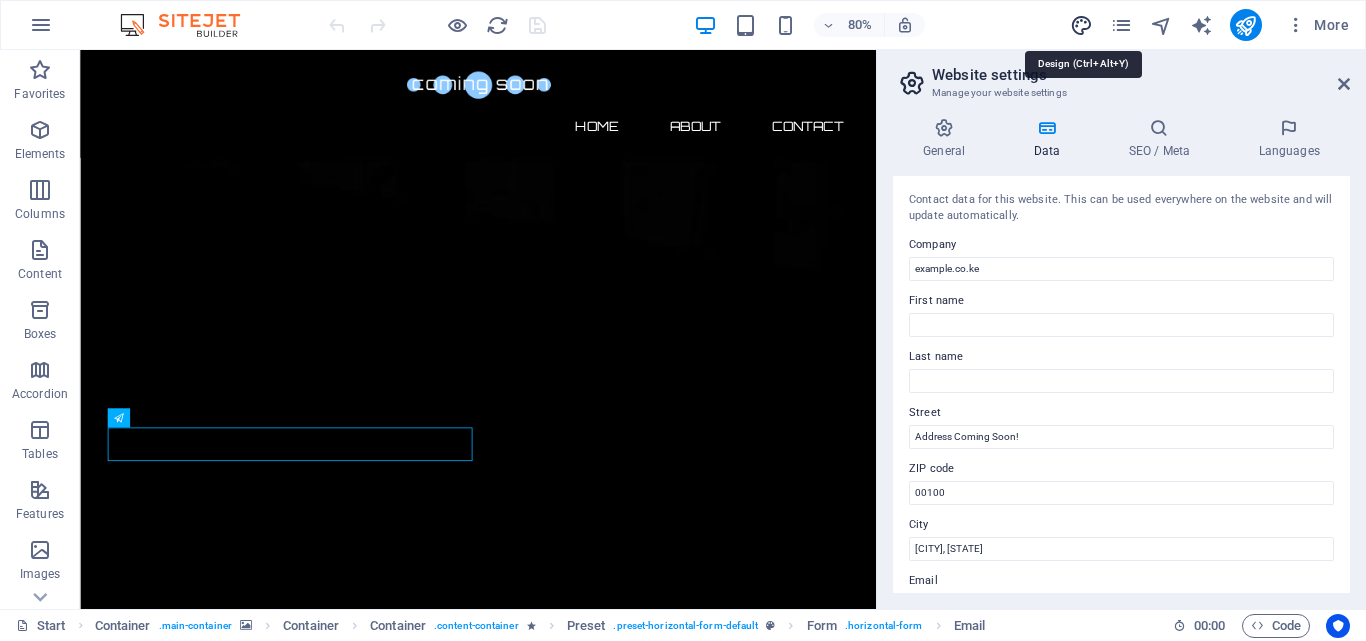 click at bounding box center (1081, 25) 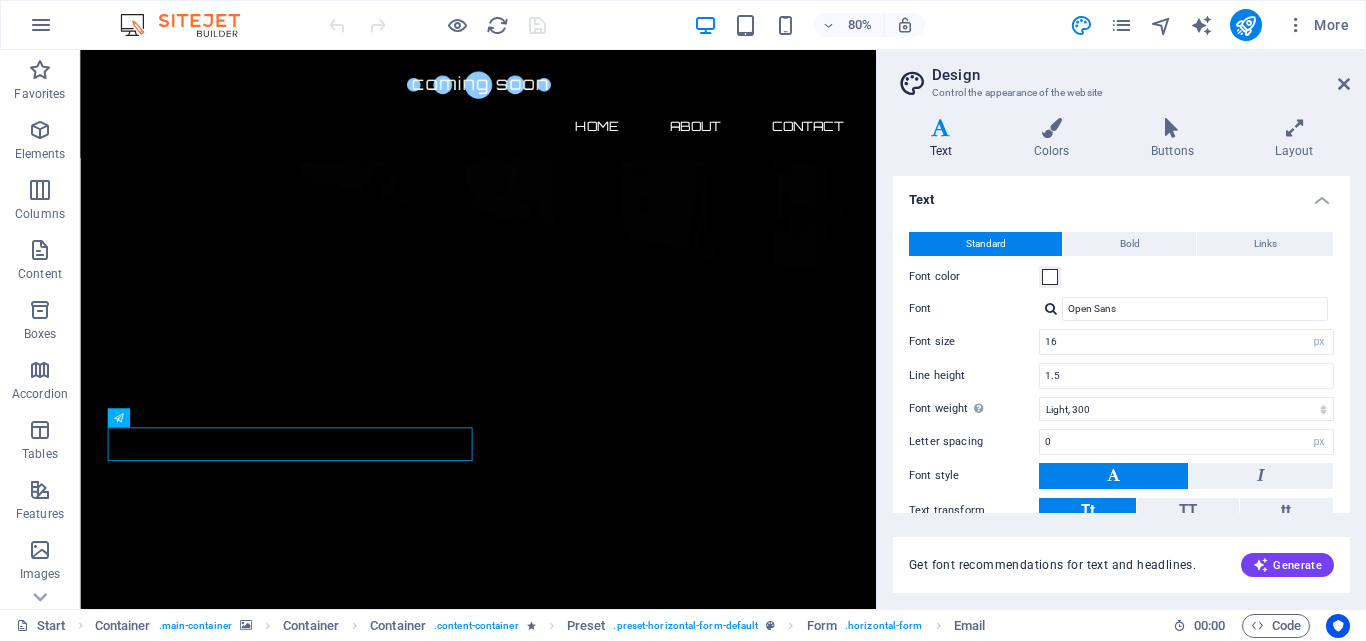 scroll, scrollTop: 119, scrollLeft: 0, axis: vertical 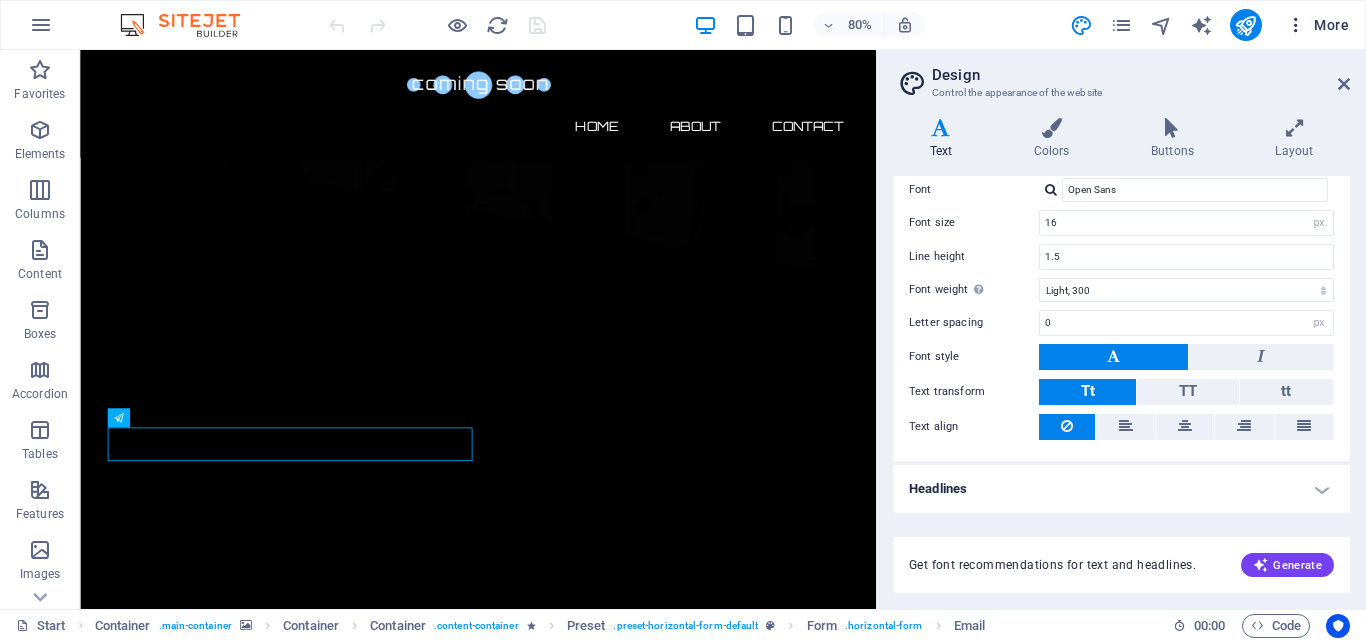 click on "More" at bounding box center [1317, 25] 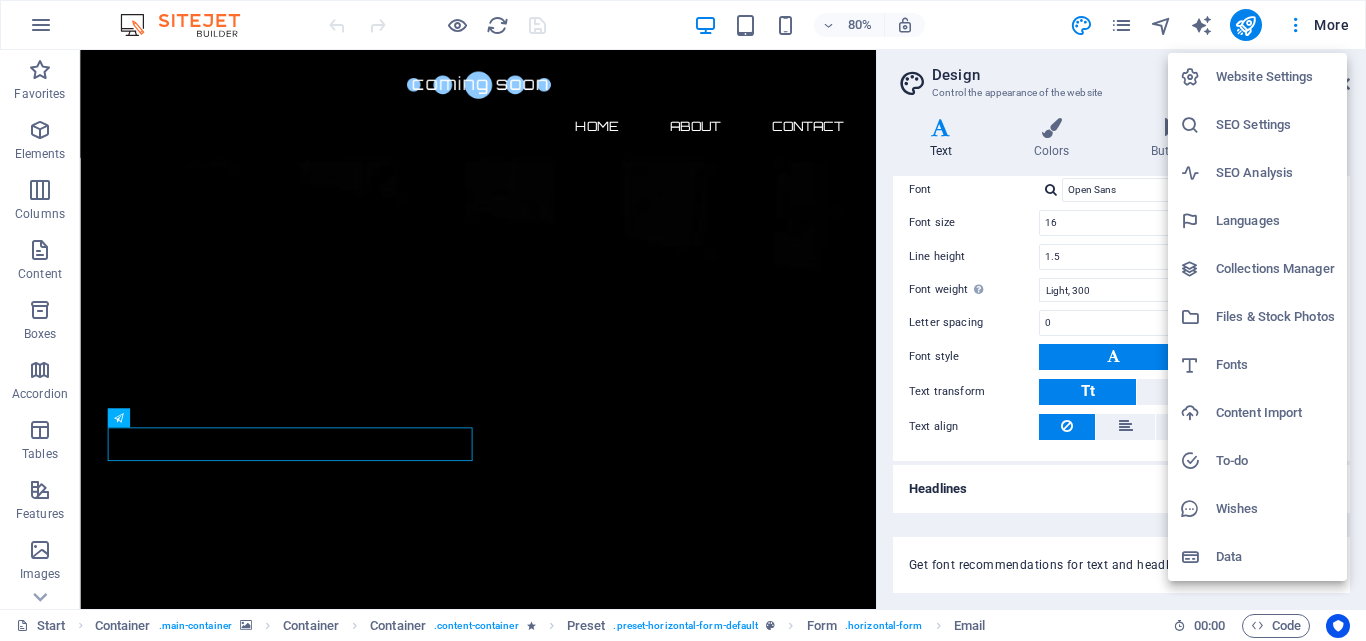 click on "Website Settings" at bounding box center (1275, 77) 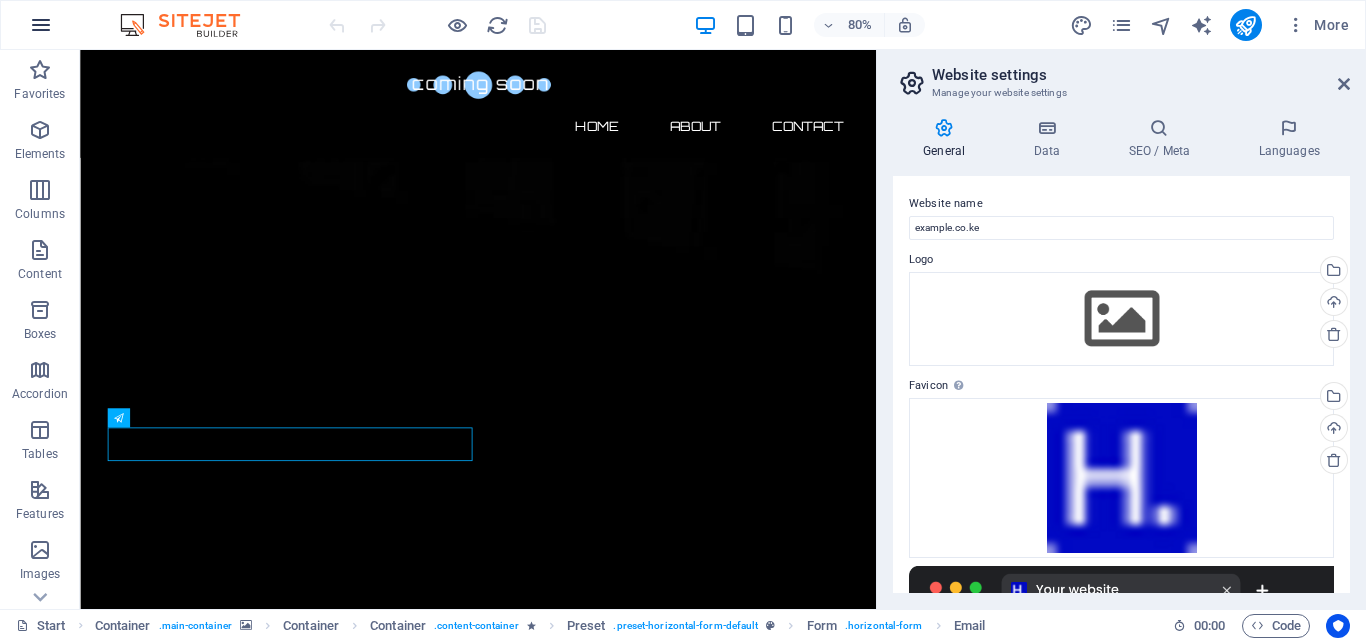 click at bounding box center [41, 25] 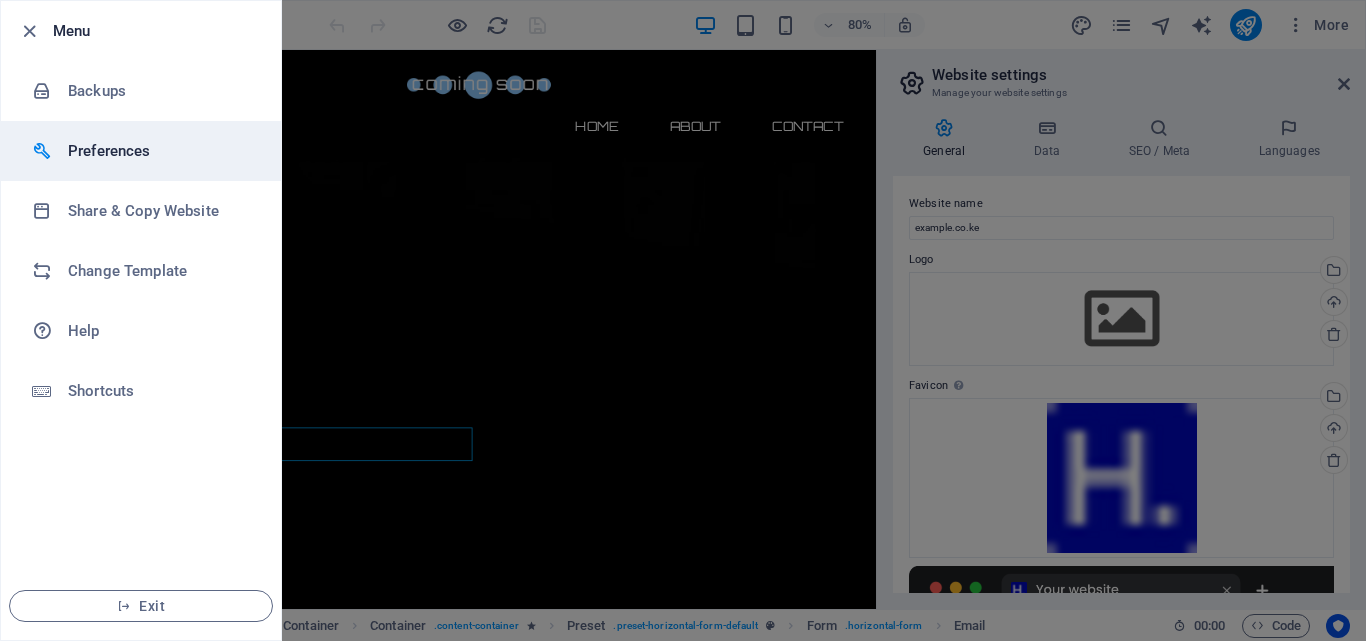 click on "Preferences" at bounding box center [160, 151] 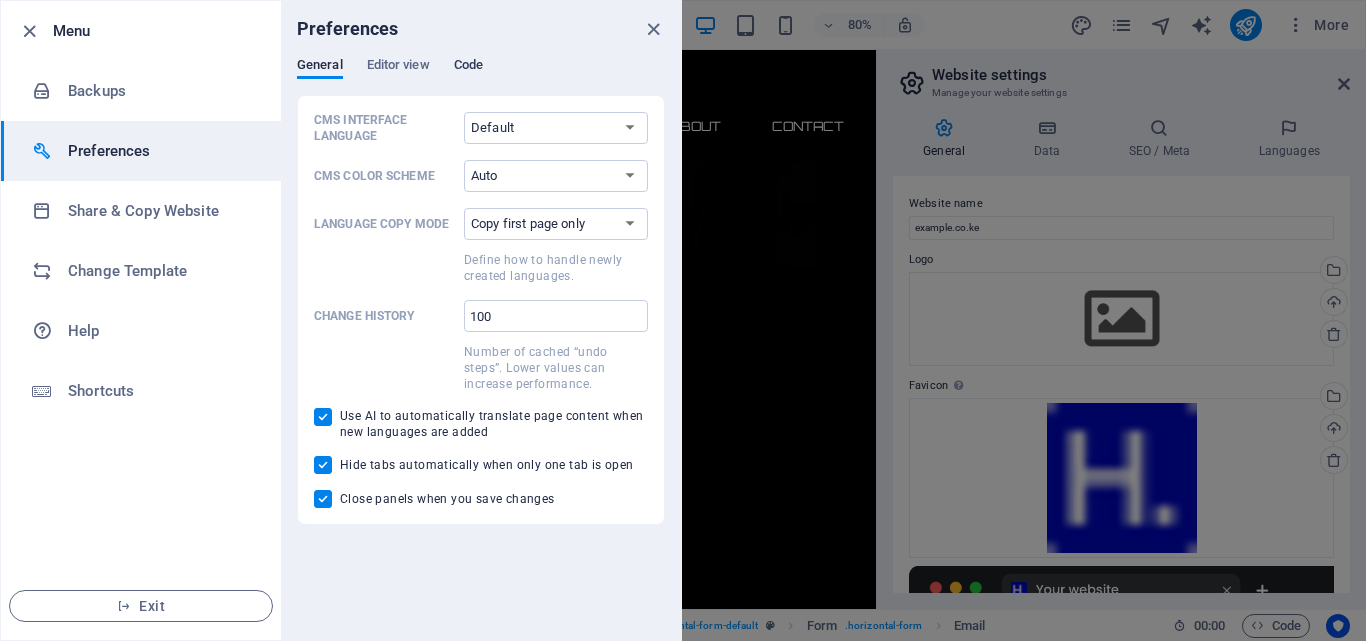 click on "Code" at bounding box center [468, 67] 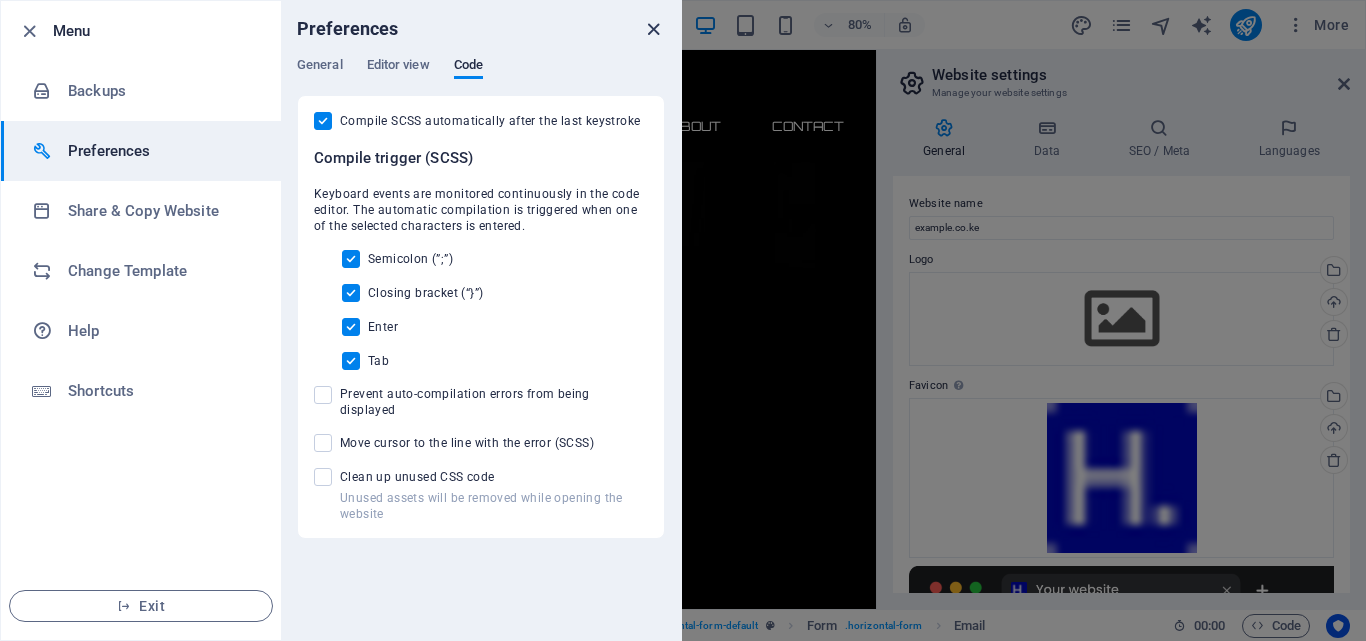 click at bounding box center [653, 29] 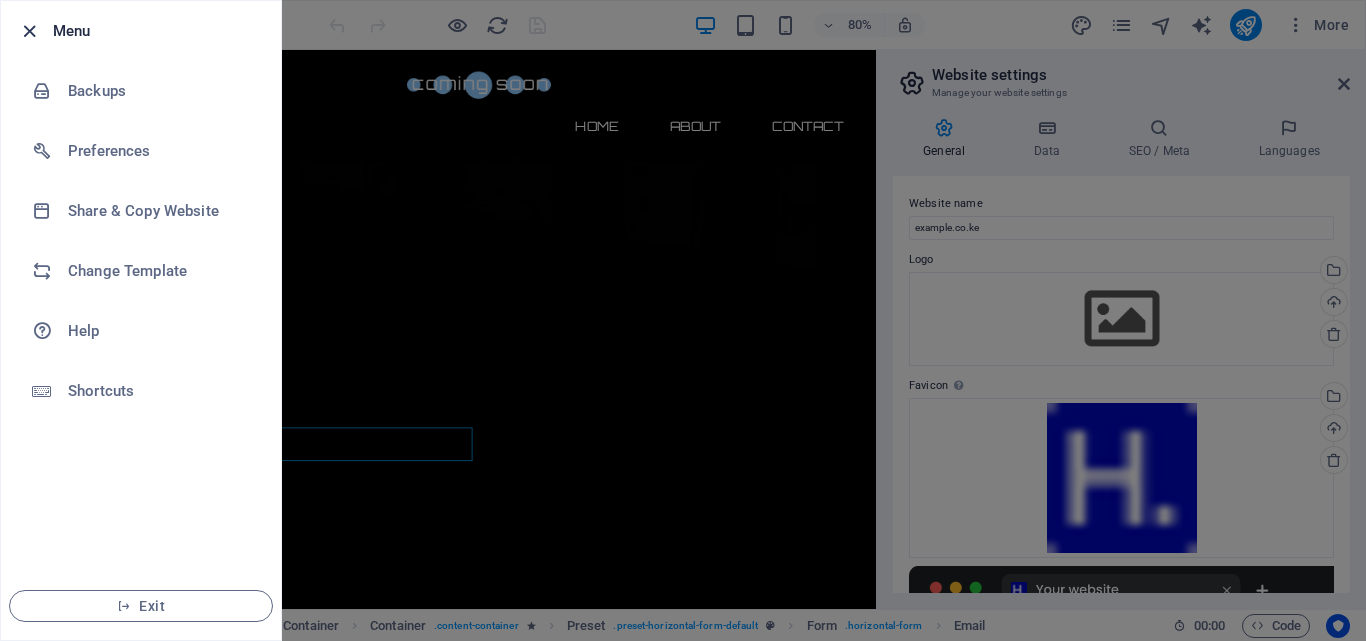 click at bounding box center [29, 31] 